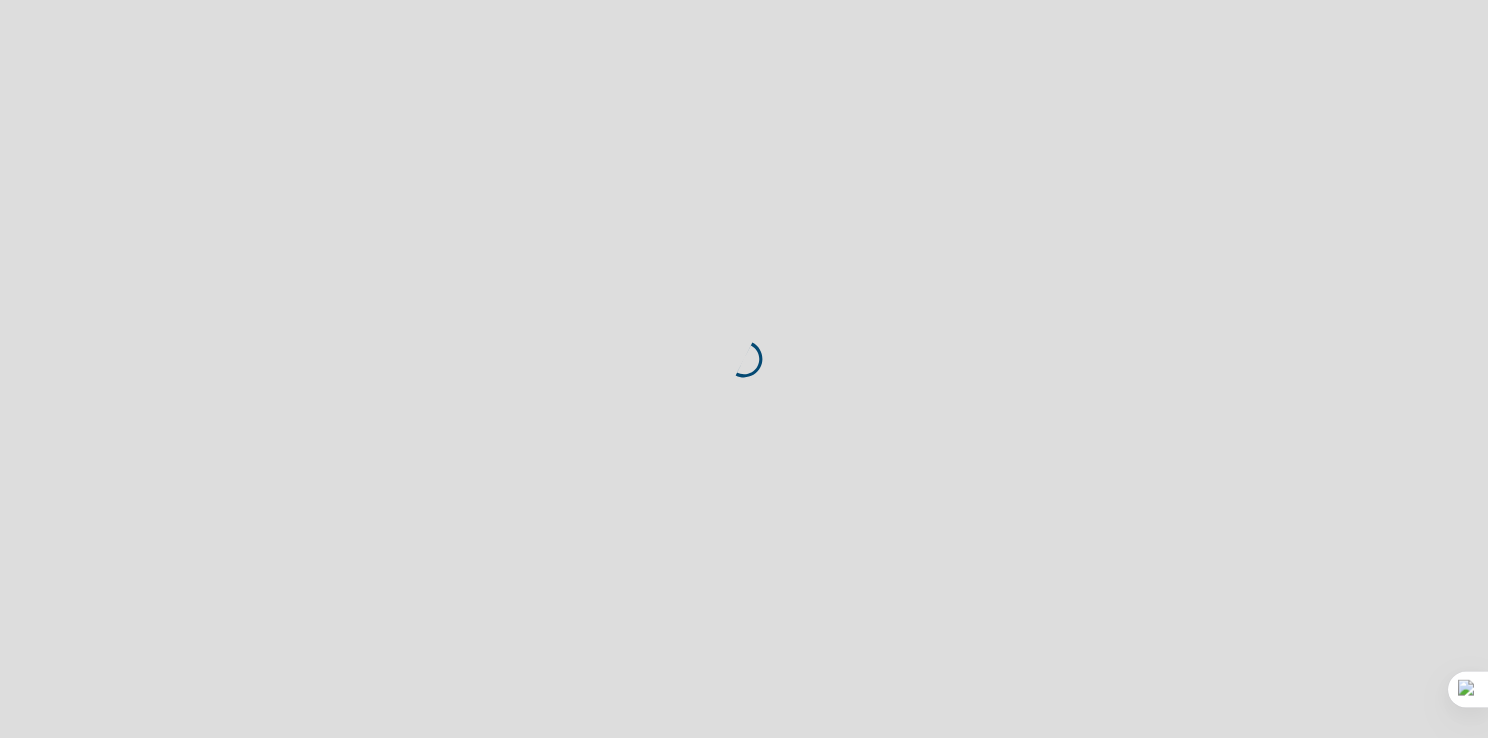 scroll, scrollTop: 0, scrollLeft: 0, axis: both 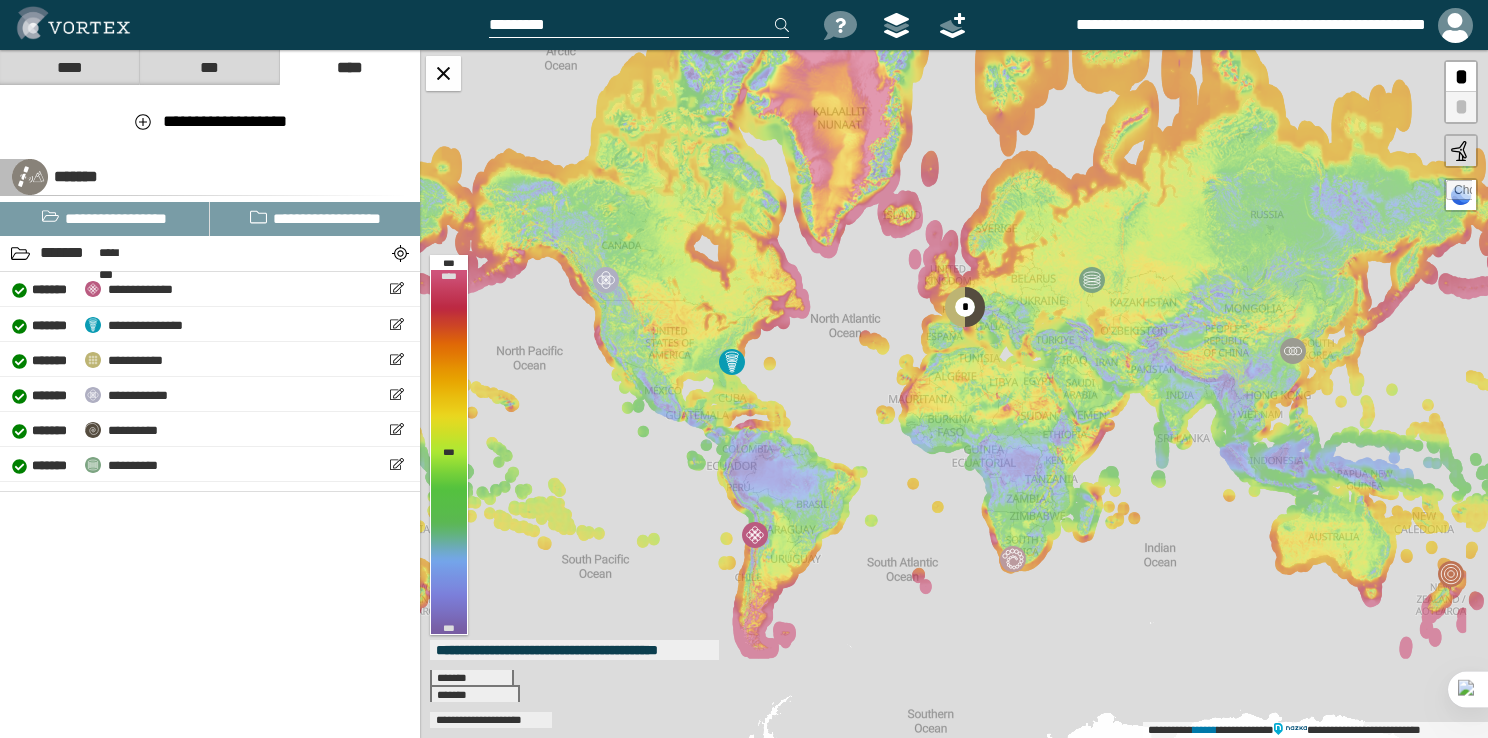 click at bounding box center (639, 25) 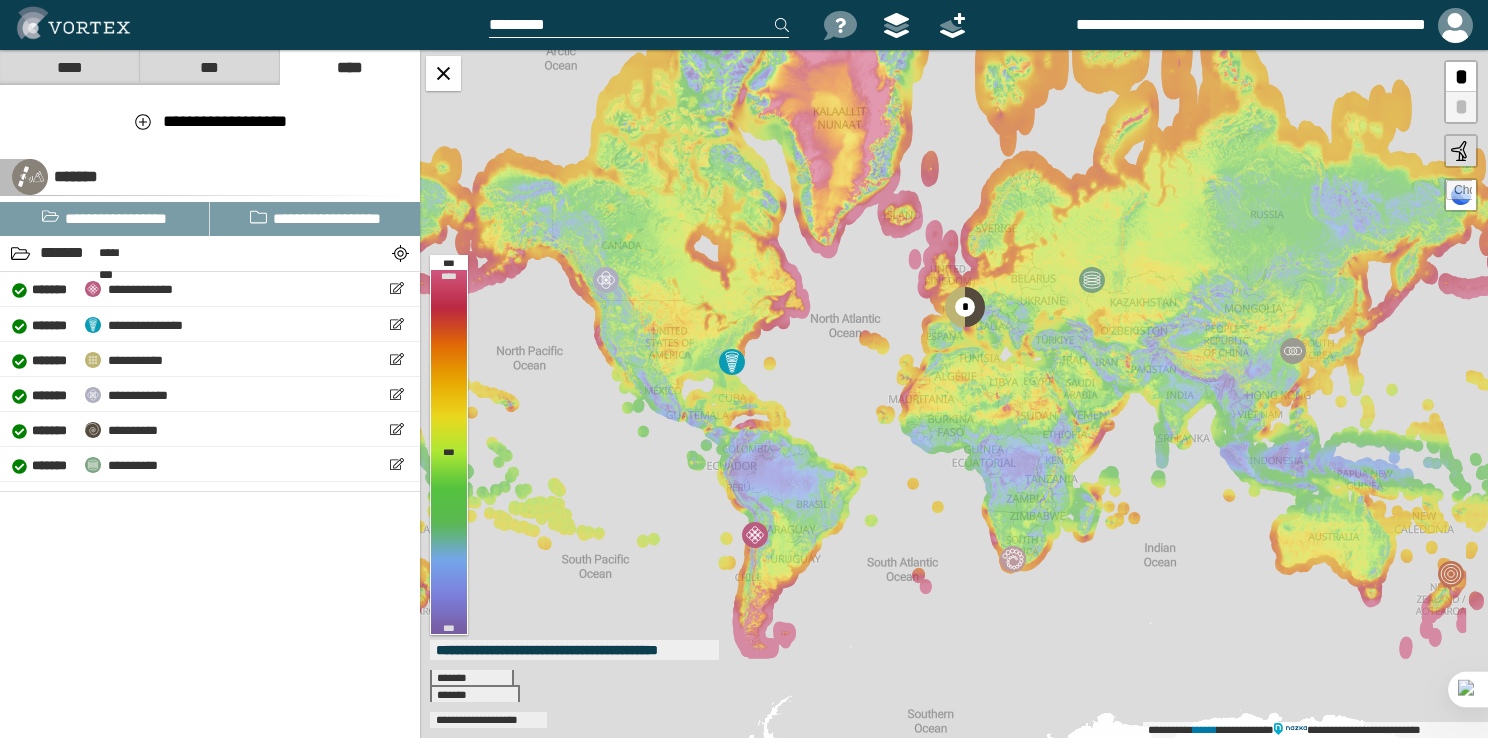 click at bounding box center (639, 25) 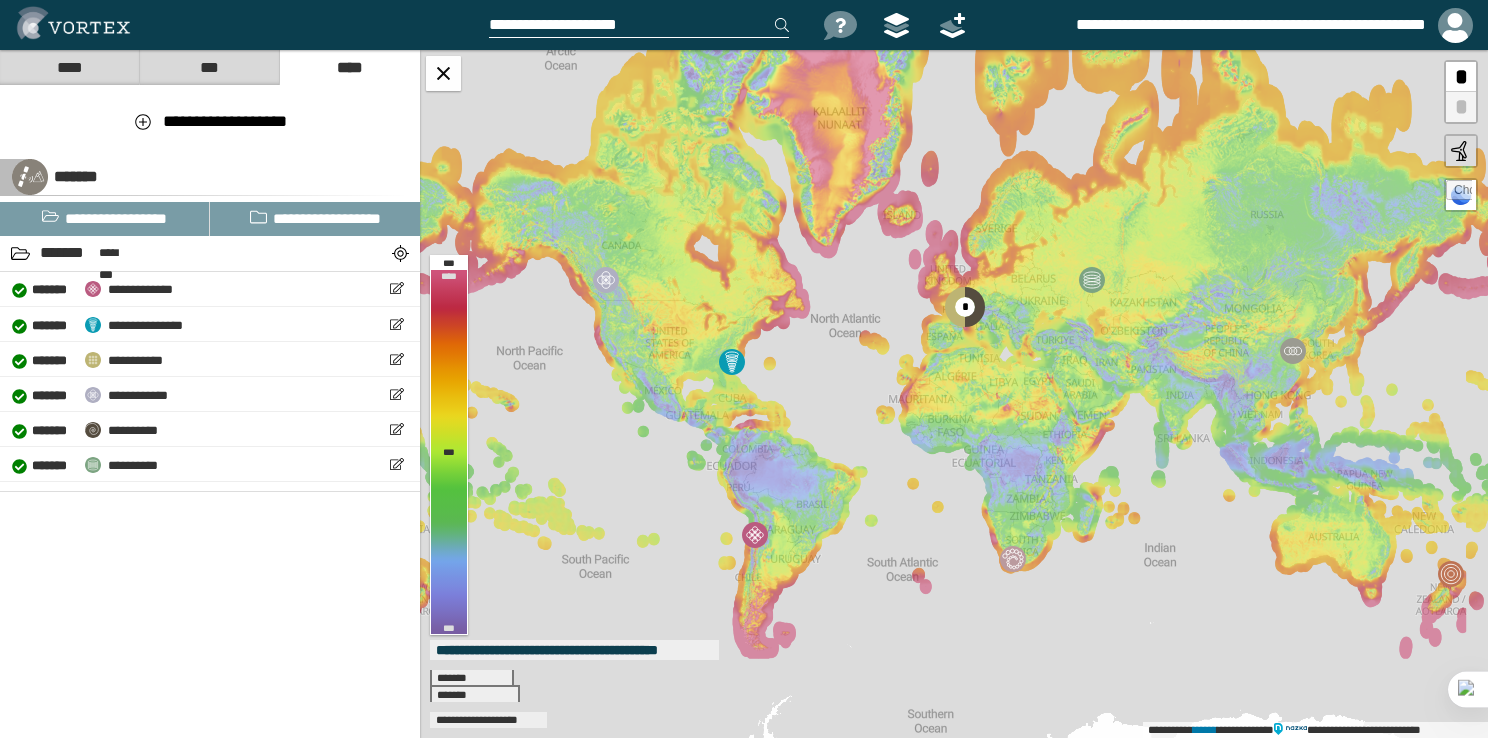 click on "**********" at bounding box center [639, 25] 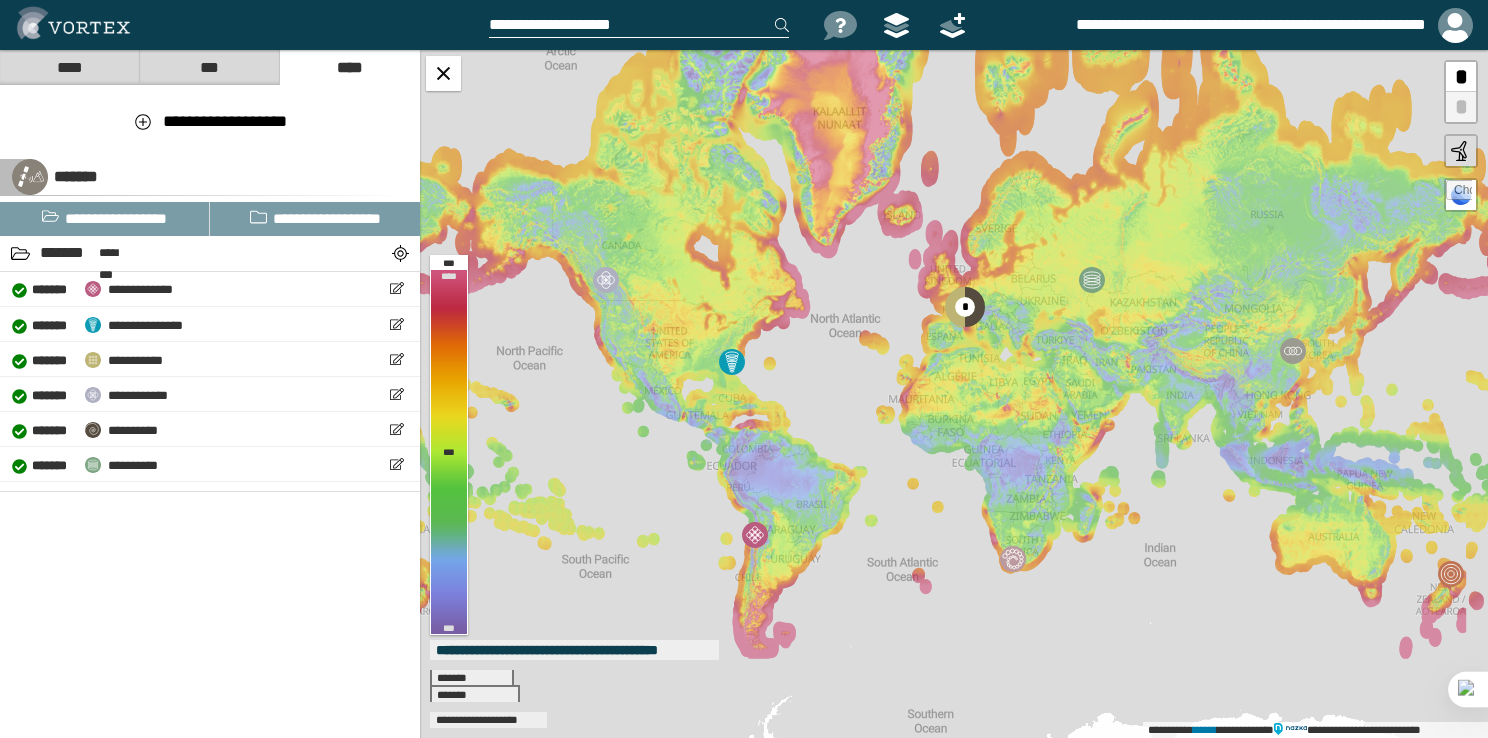 type on "**********" 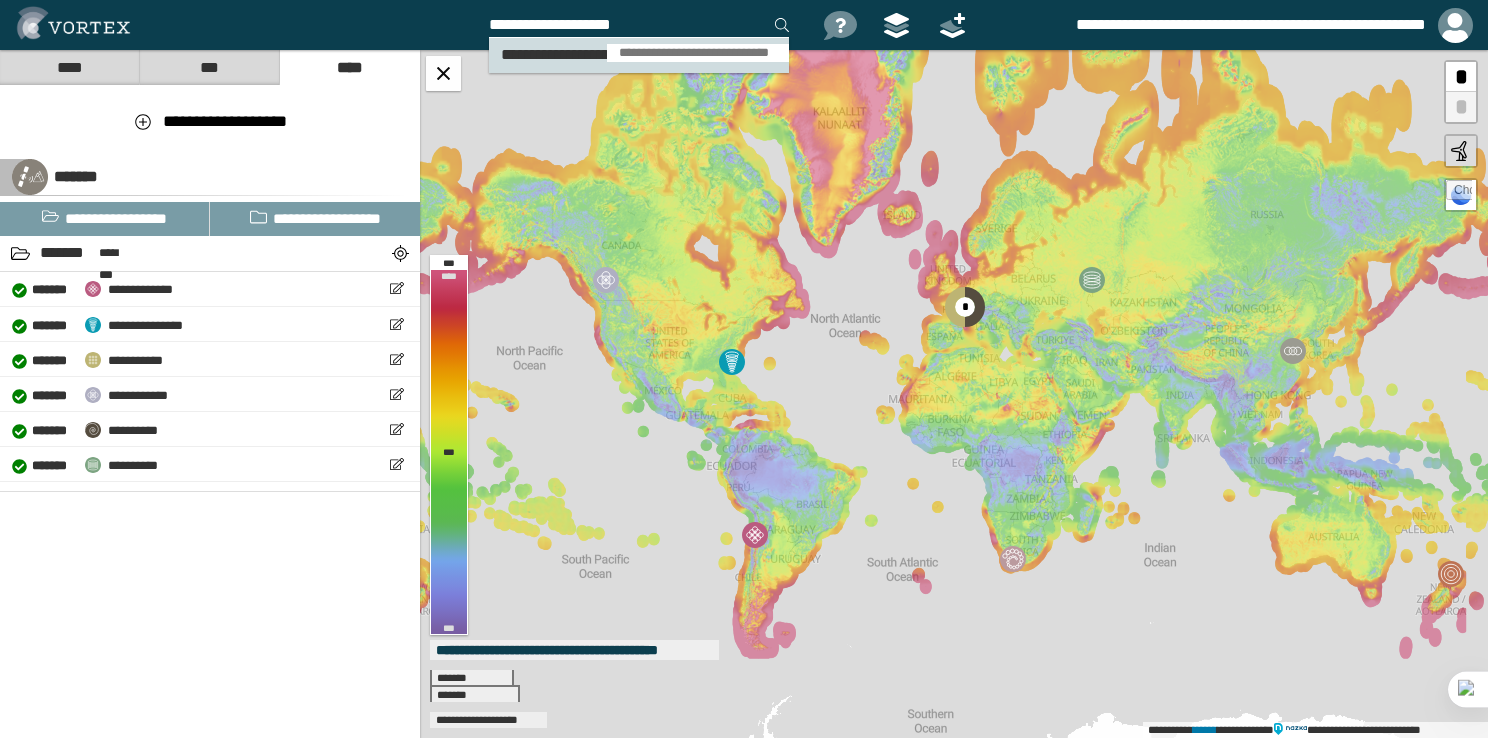 click on "**********" at bounding box center [604, 54] 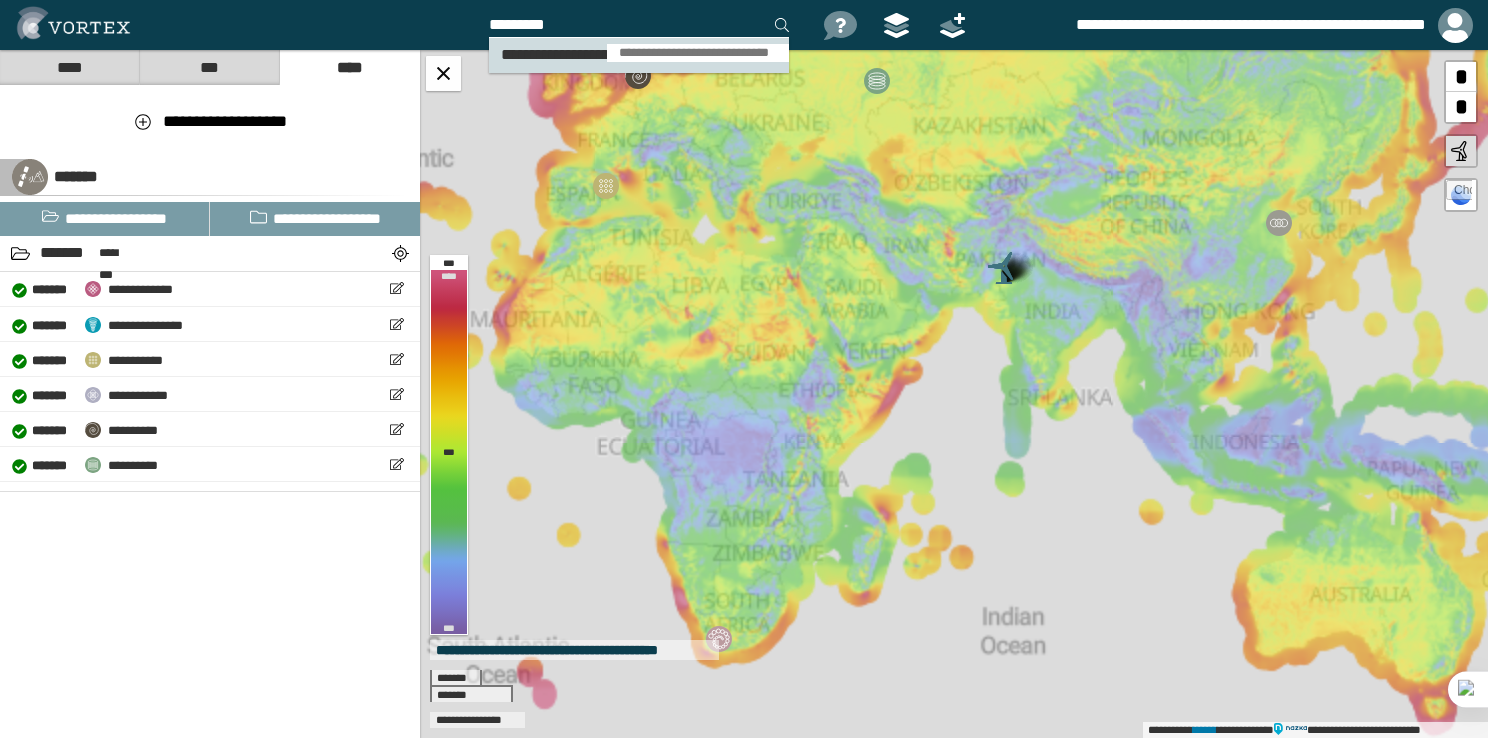 click on "**********" at bounding box center (604, 54) 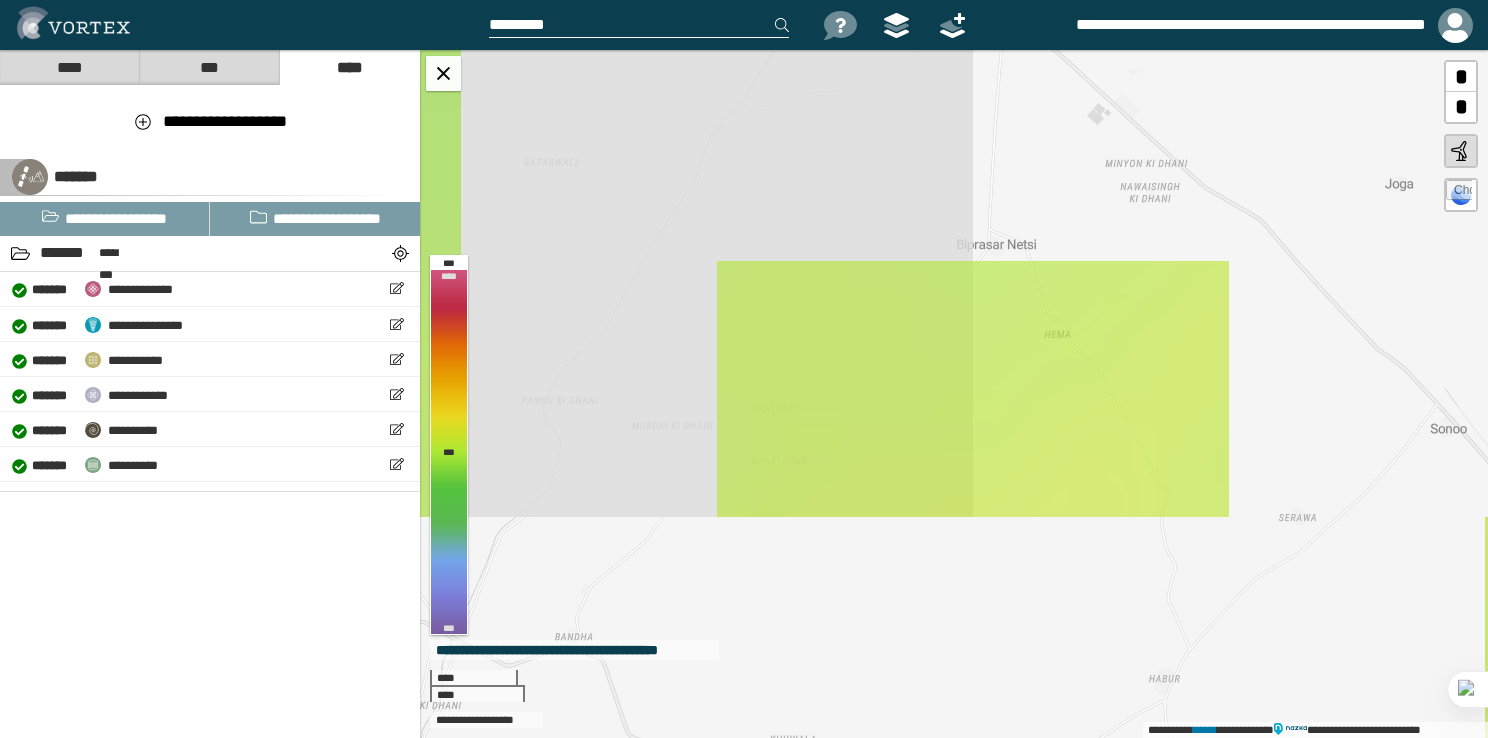 click on "**********" at bounding box center (954, 394) 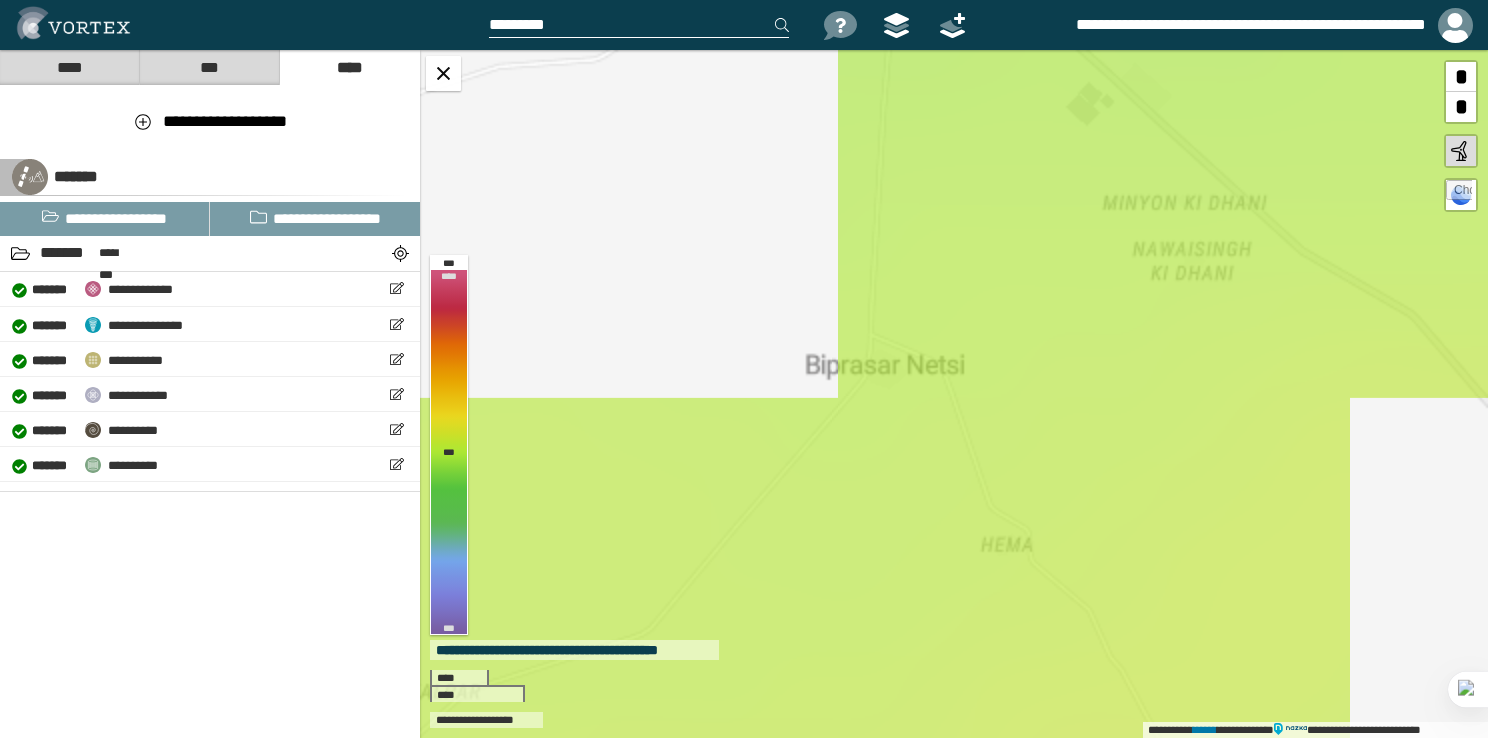 drag, startPoint x: 1075, startPoint y: 178, endPoint x: 964, endPoint y: 430, distance: 275.3634 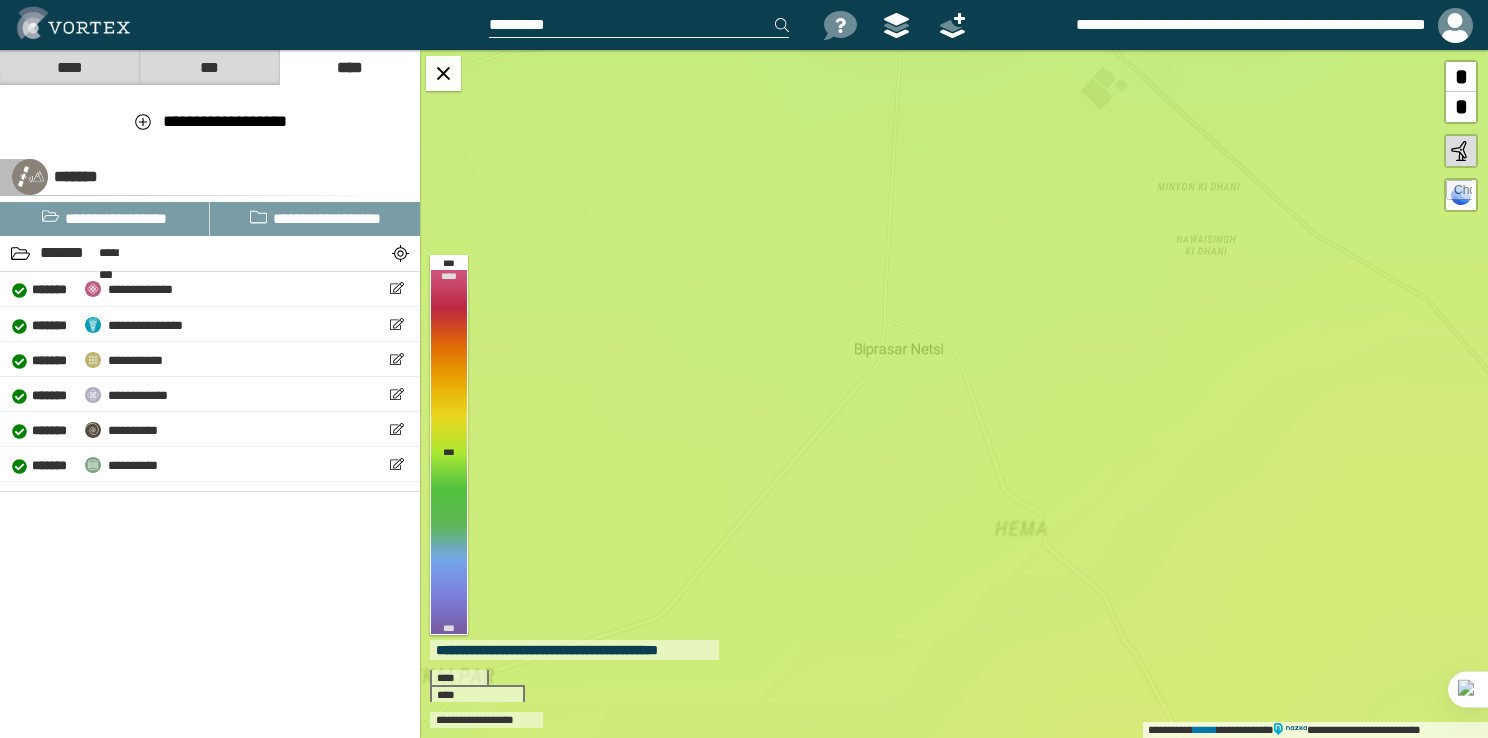 click on "**********" at bounding box center [954, 394] 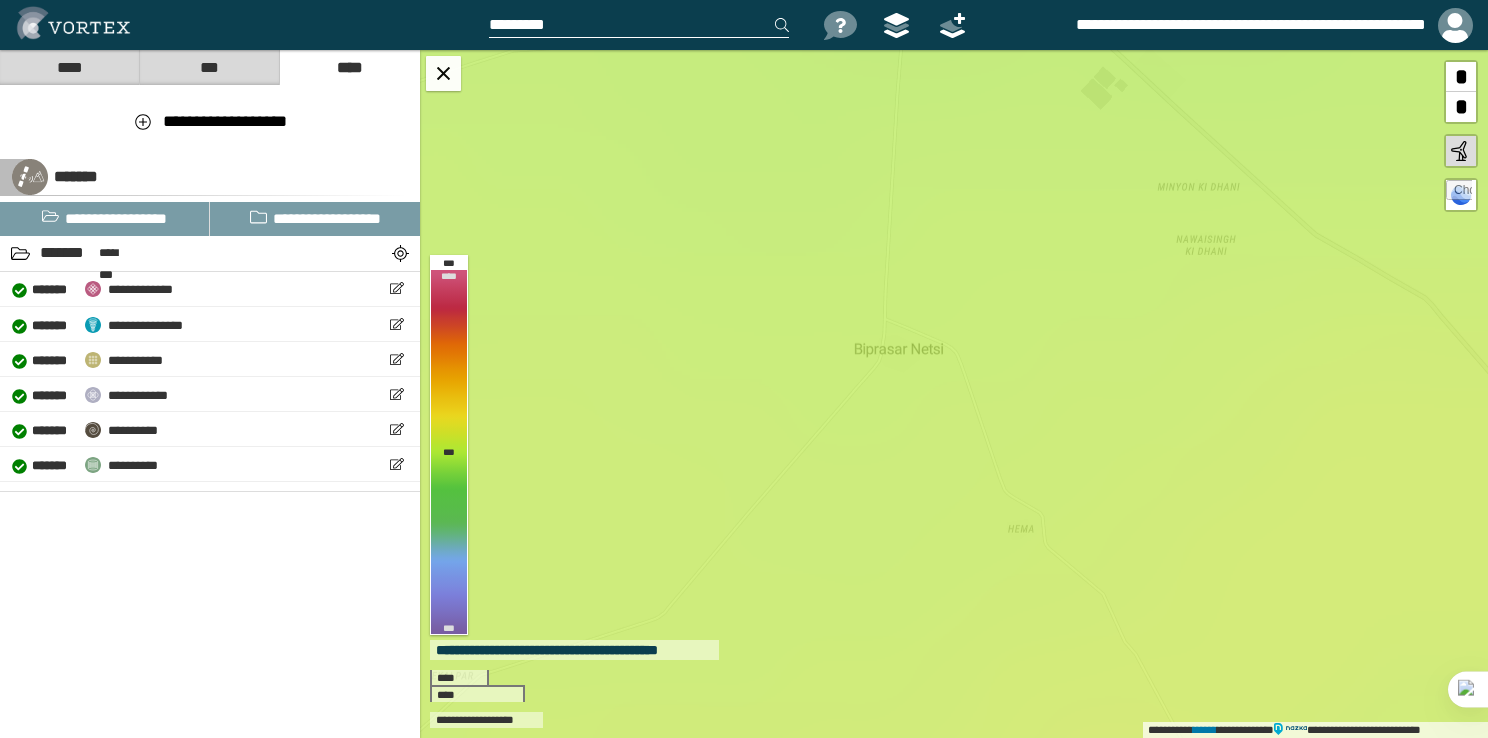 click on "**********" at bounding box center [954, 394] 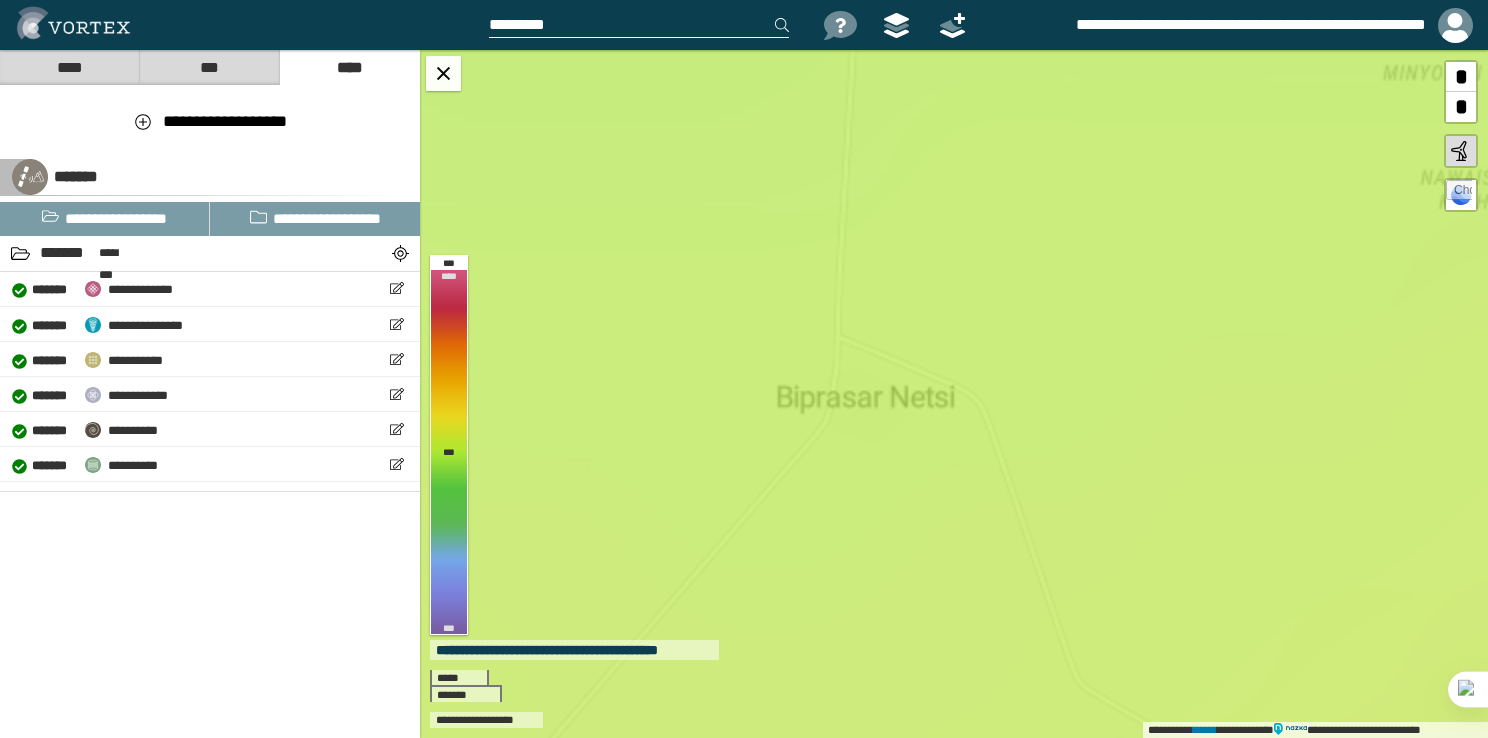 click on "**********" at bounding box center [954, 394] 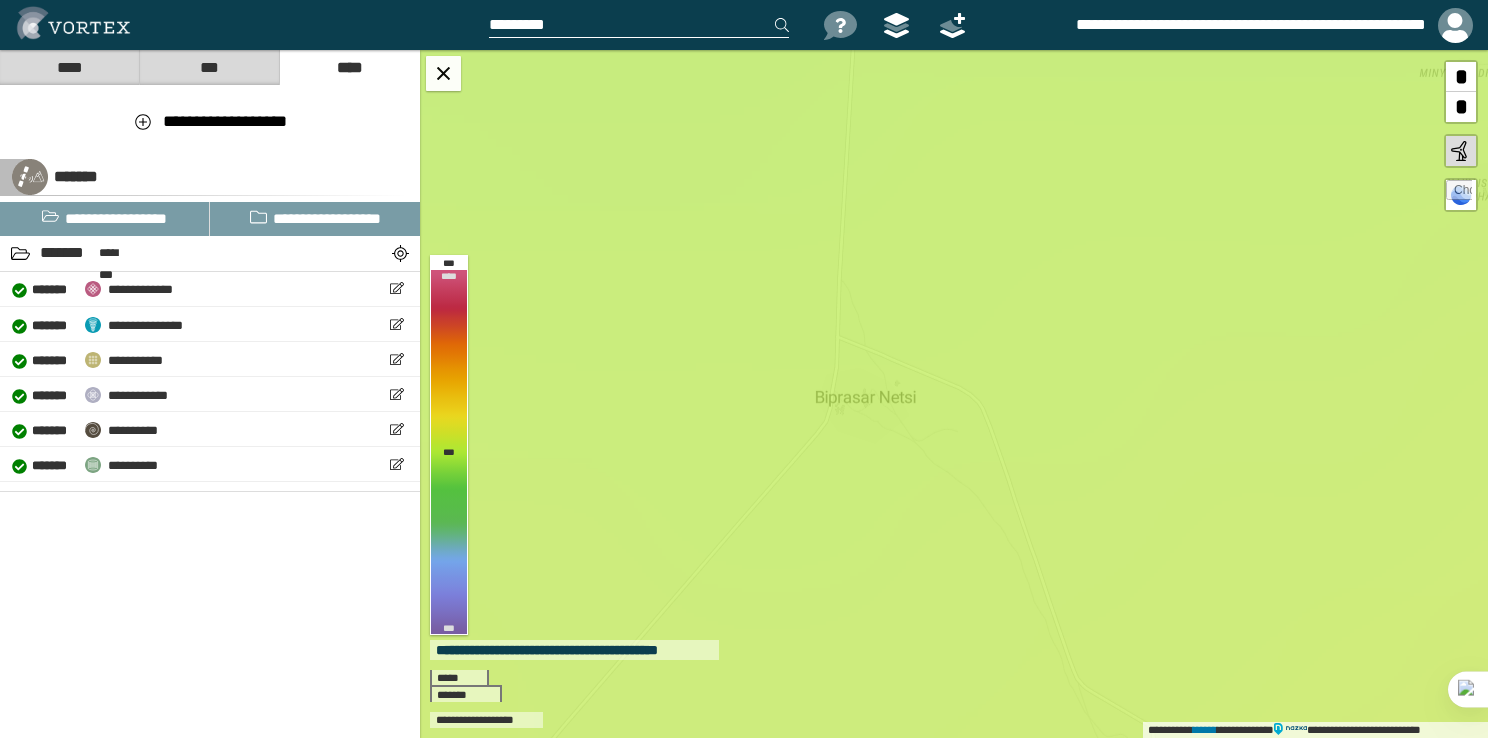 click on "**********" at bounding box center [954, 394] 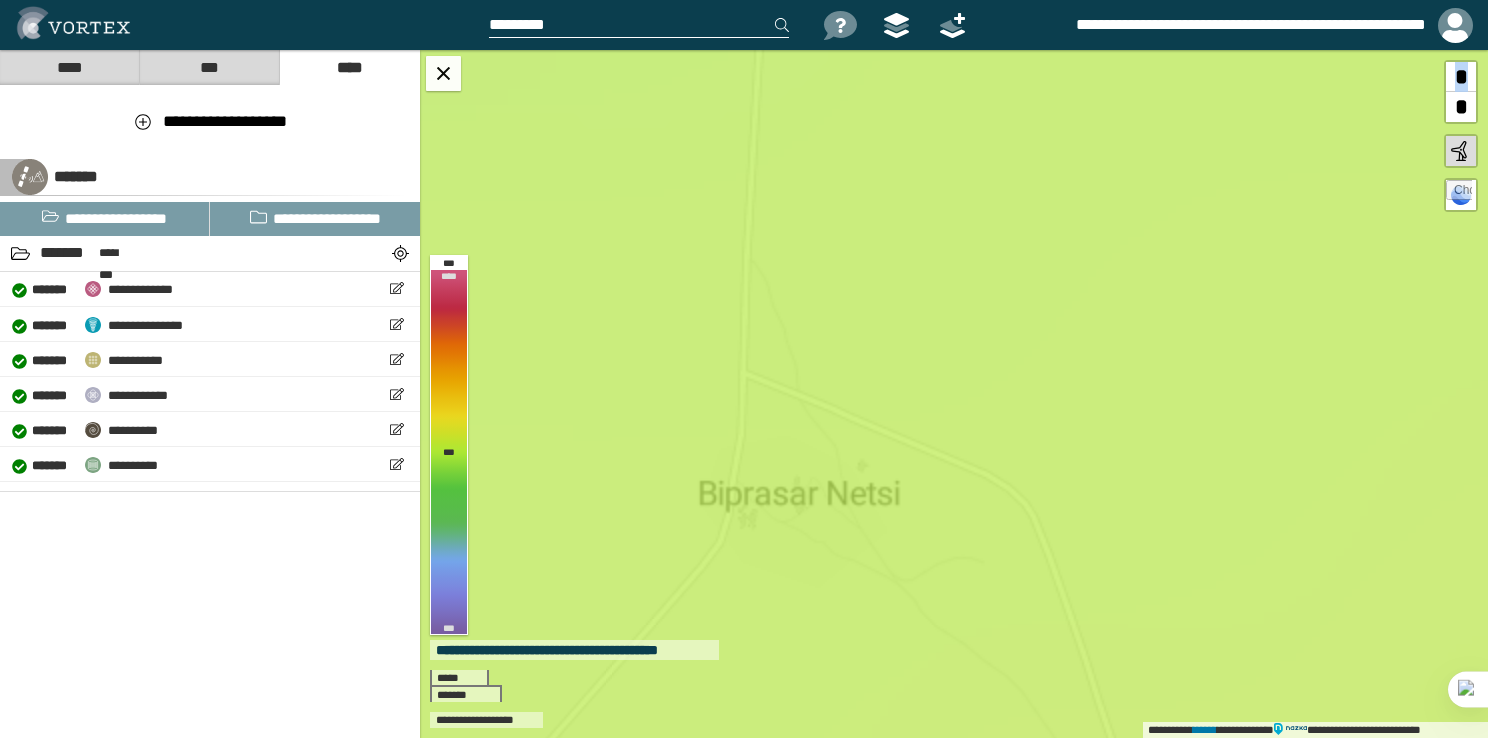 click on "**********" at bounding box center [954, 394] 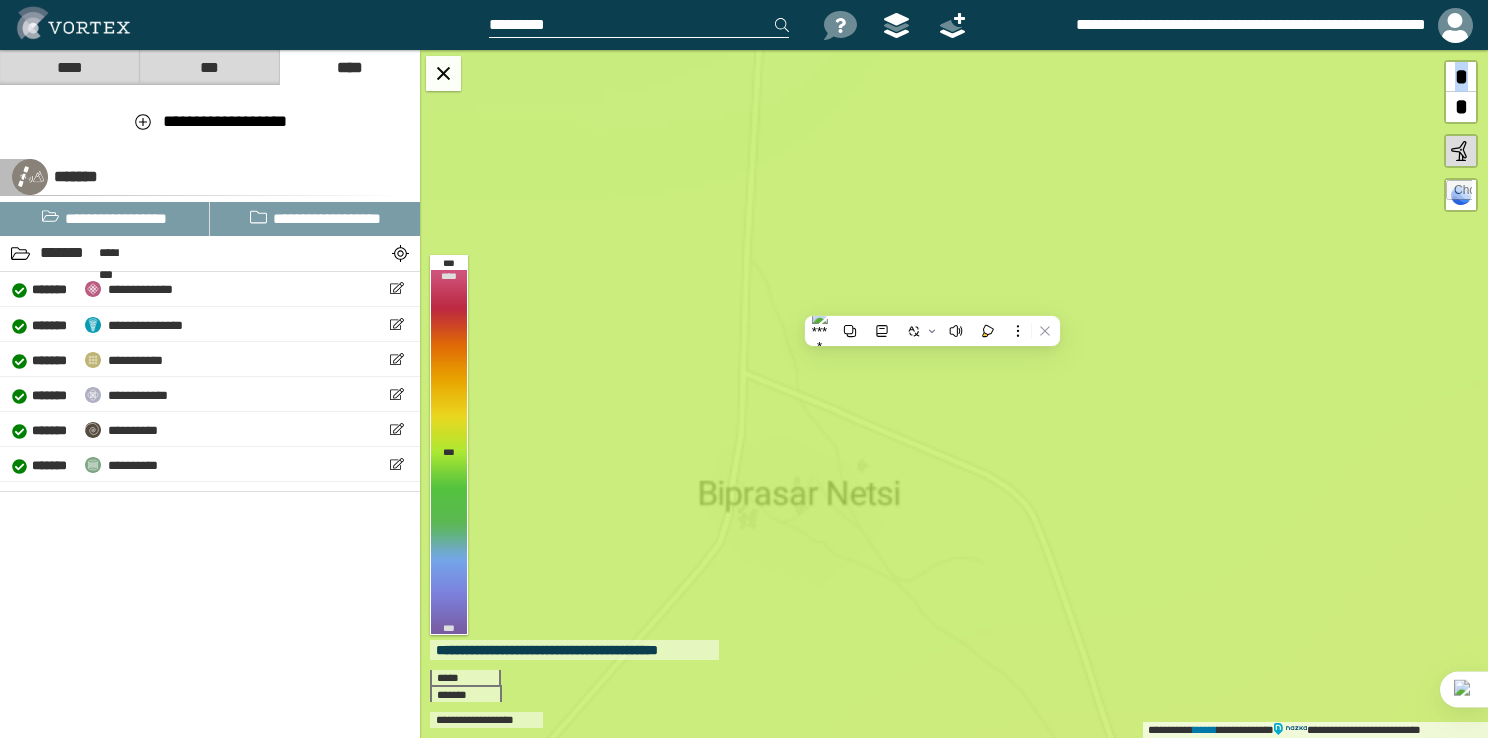 click on "**********" at bounding box center [954, 394] 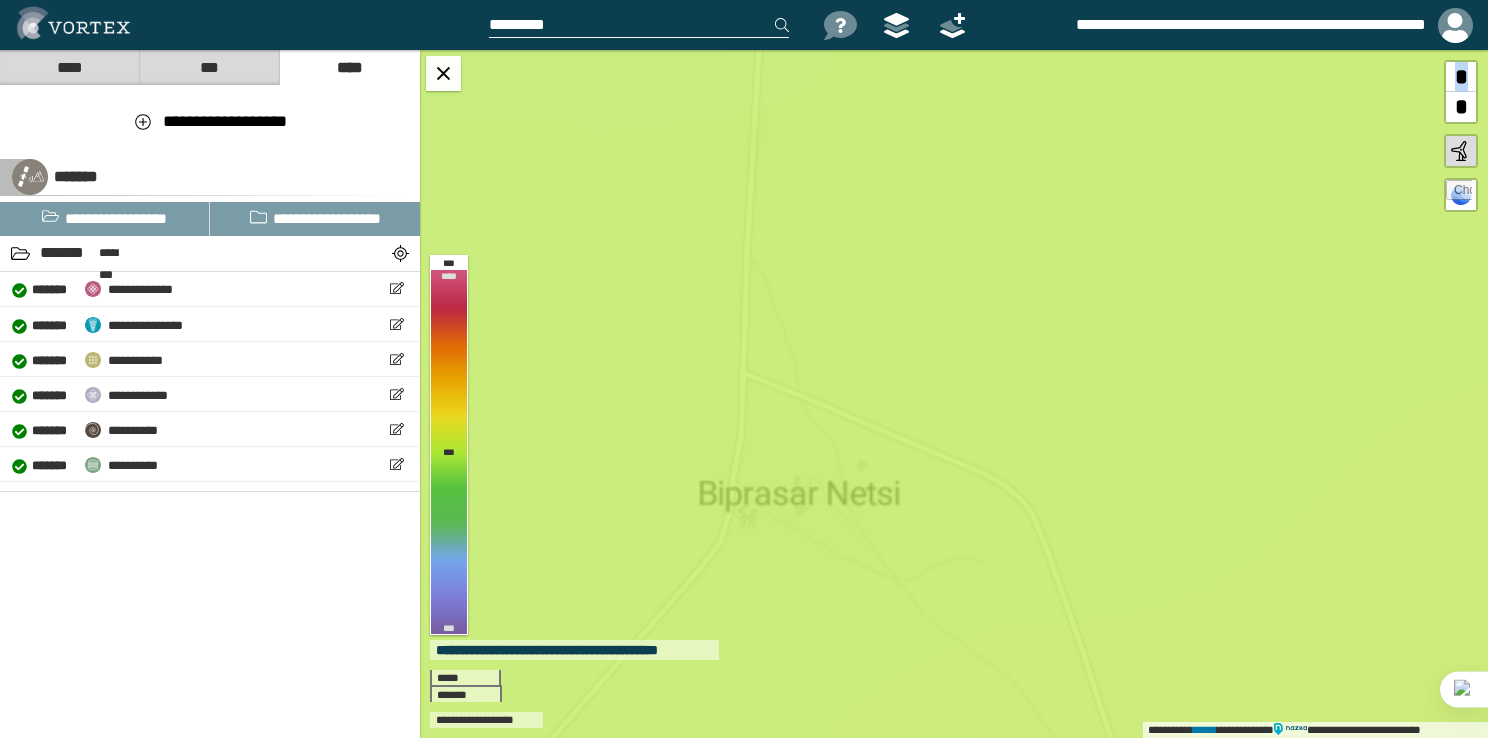 click on "**********" at bounding box center (954, 394) 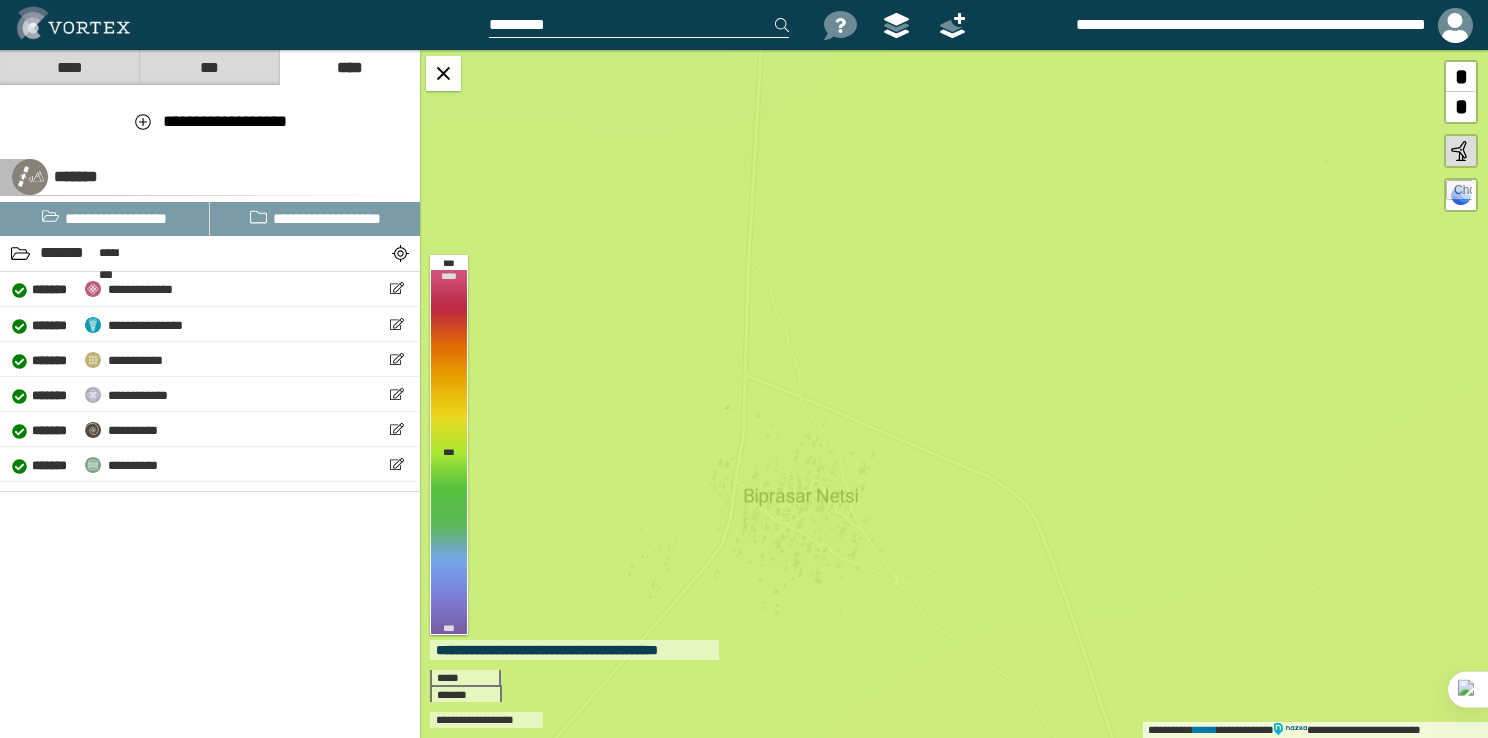 drag, startPoint x: 850, startPoint y: 372, endPoint x: 760, endPoint y: 326, distance: 101.07423 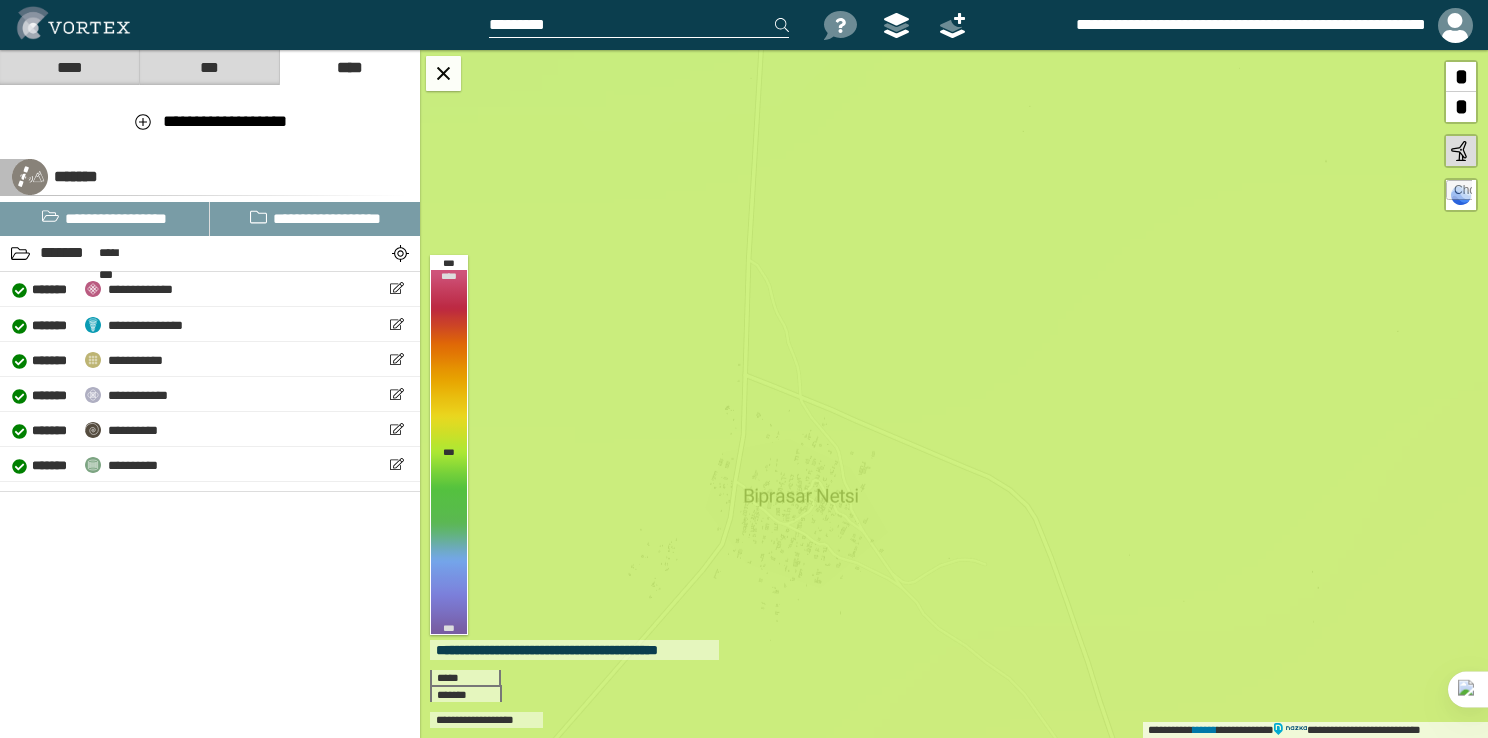 click on "**********" at bounding box center [954, 394] 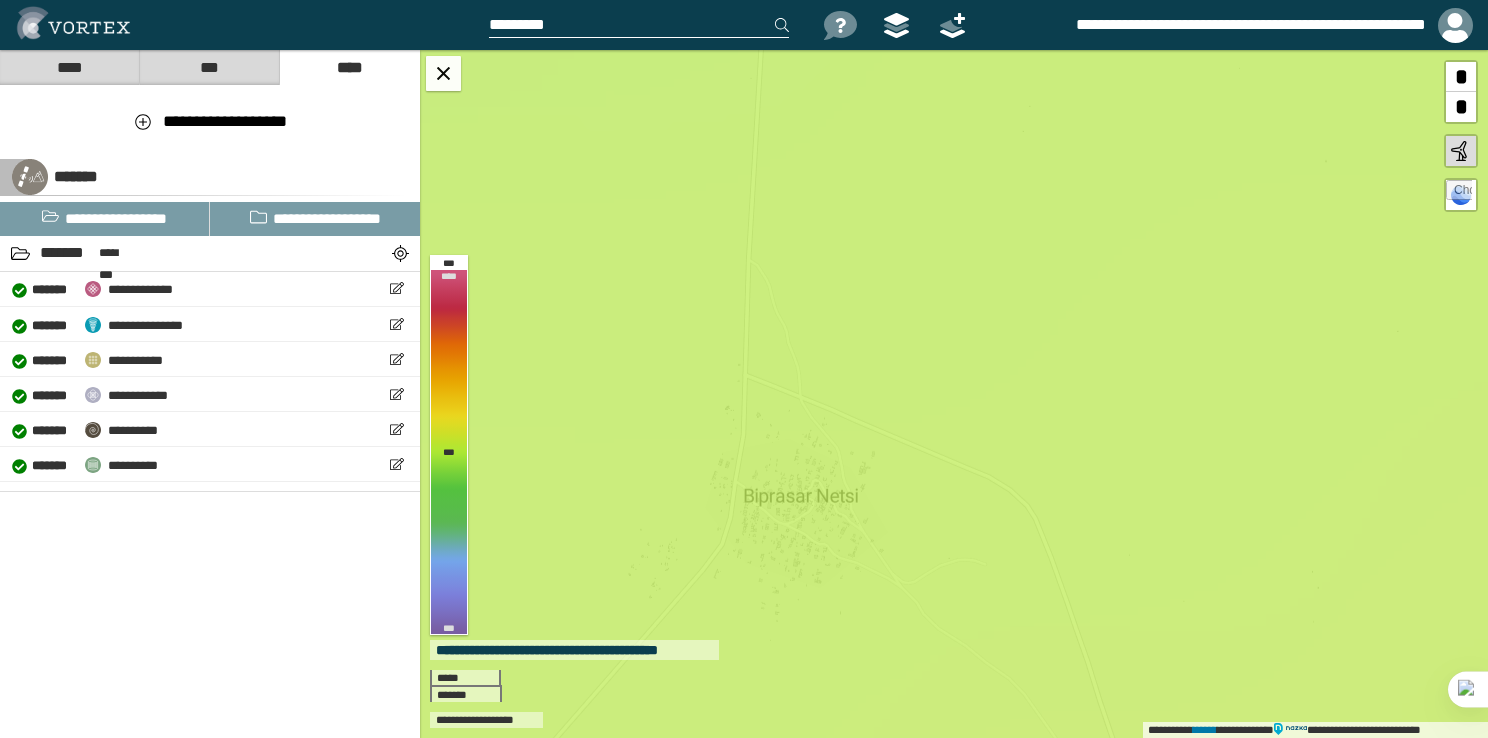 click on "**********" at bounding box center (954, 394) 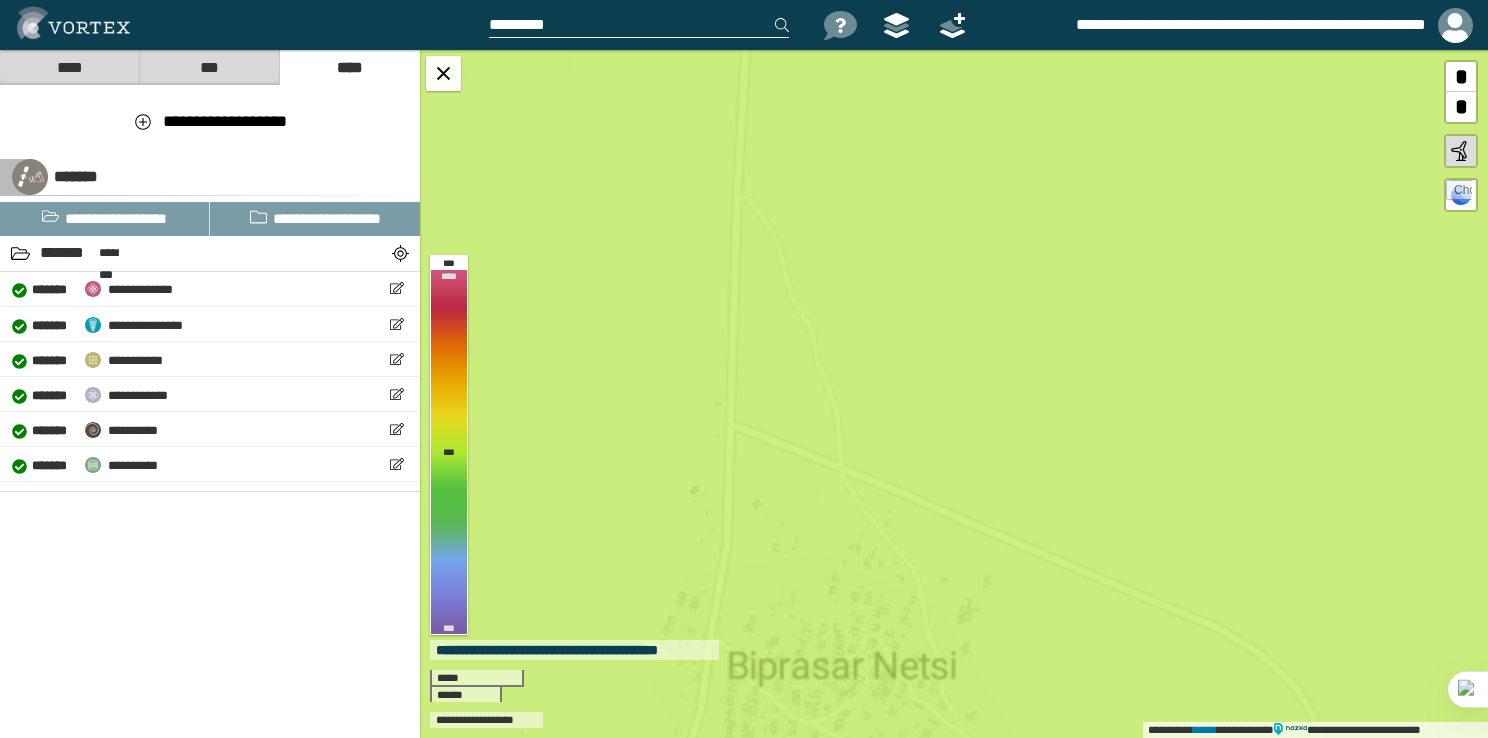 click at bounding box center [1461, 151] 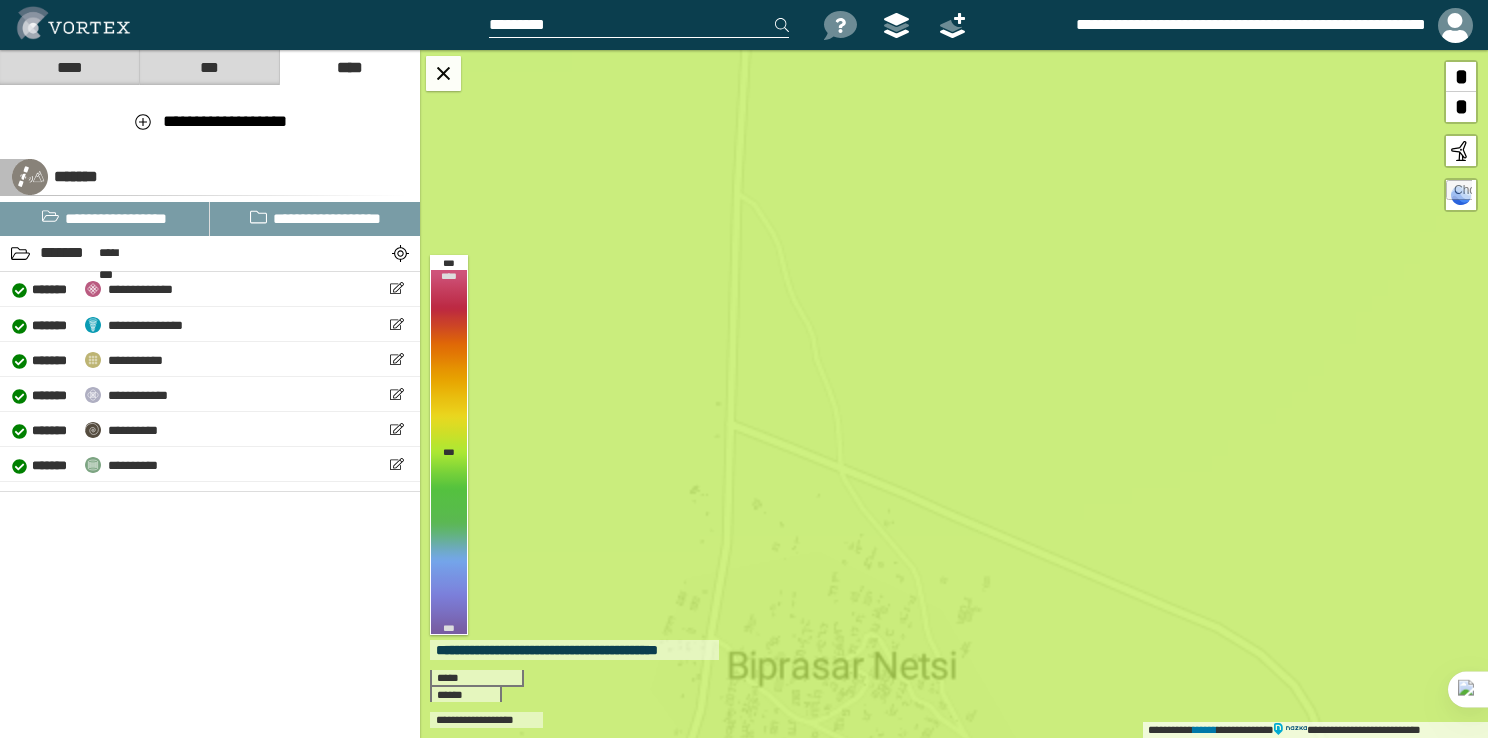 click on "**********" at bounding box center [954, 394] 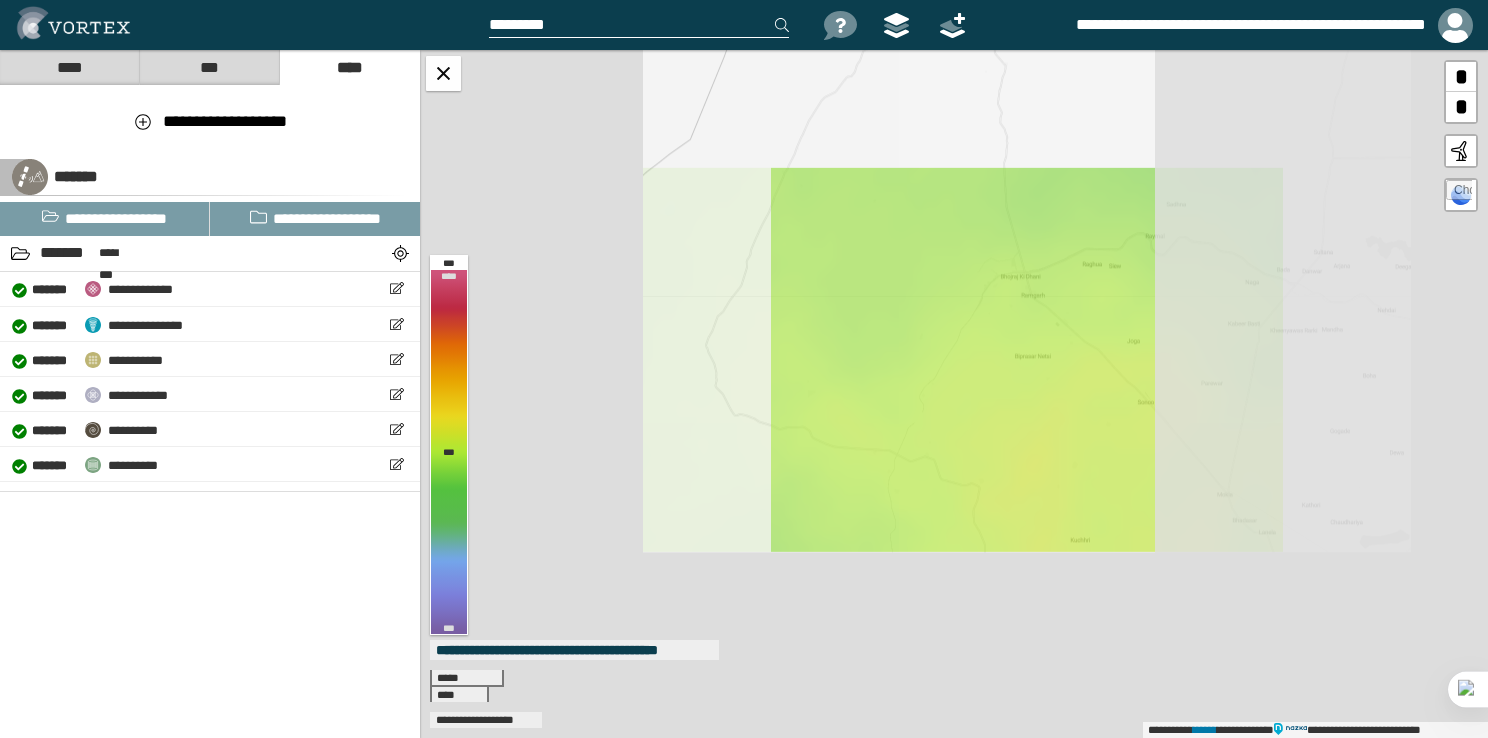 click at bounding box center (639, 25) 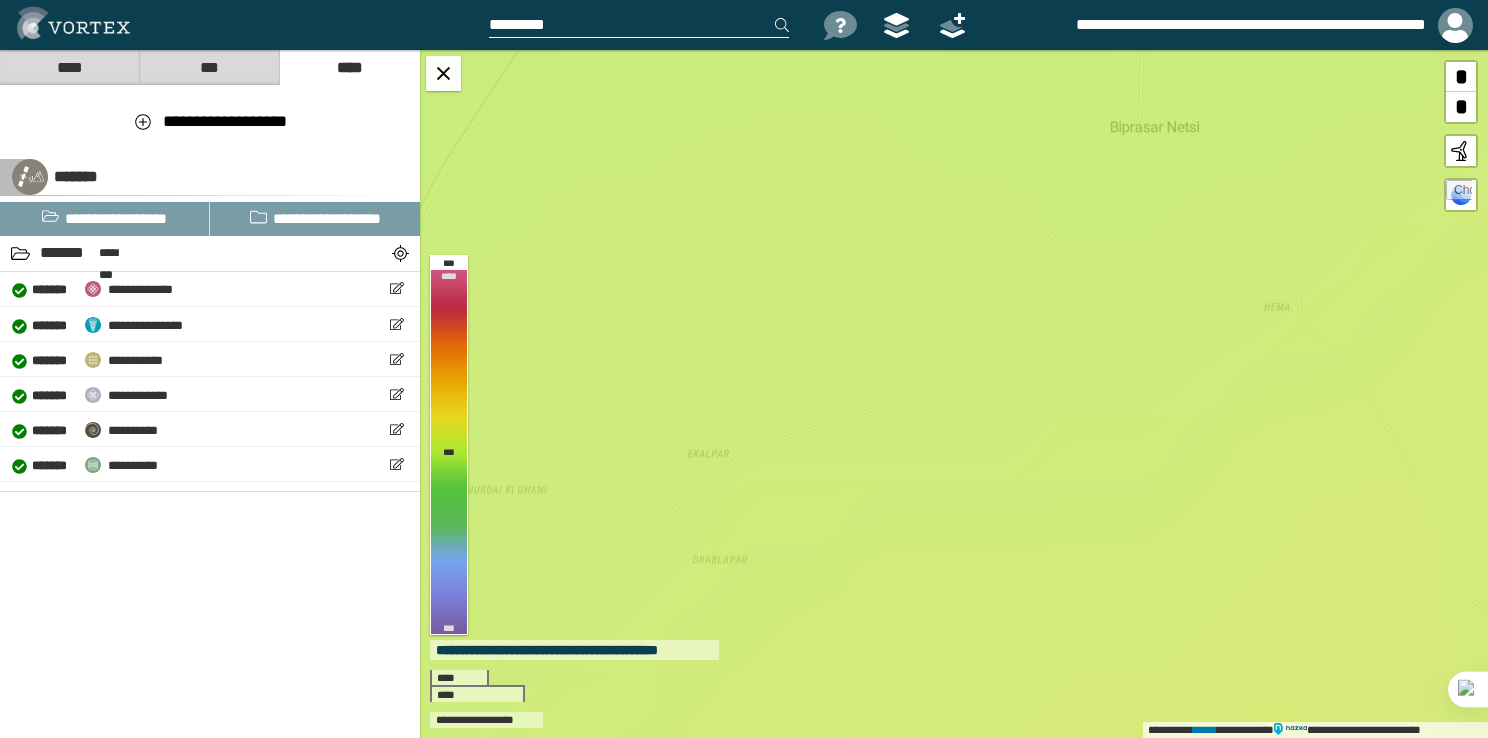 drag, startPoint x: 1142, startPoint y: 330, endPoint x: 775, endPoint y: 396, distance: 372.8874 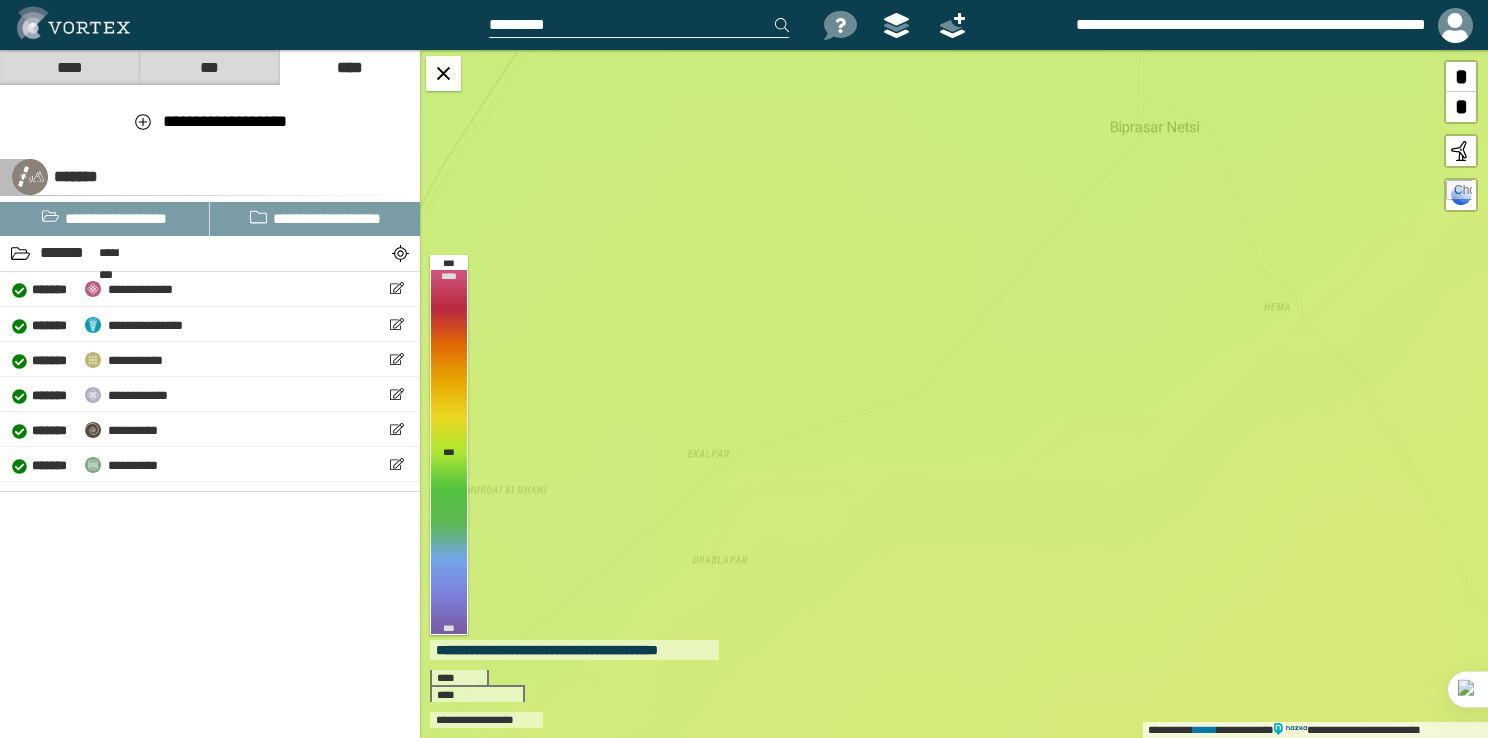 click on "**********" at bounding box center (954, 394) 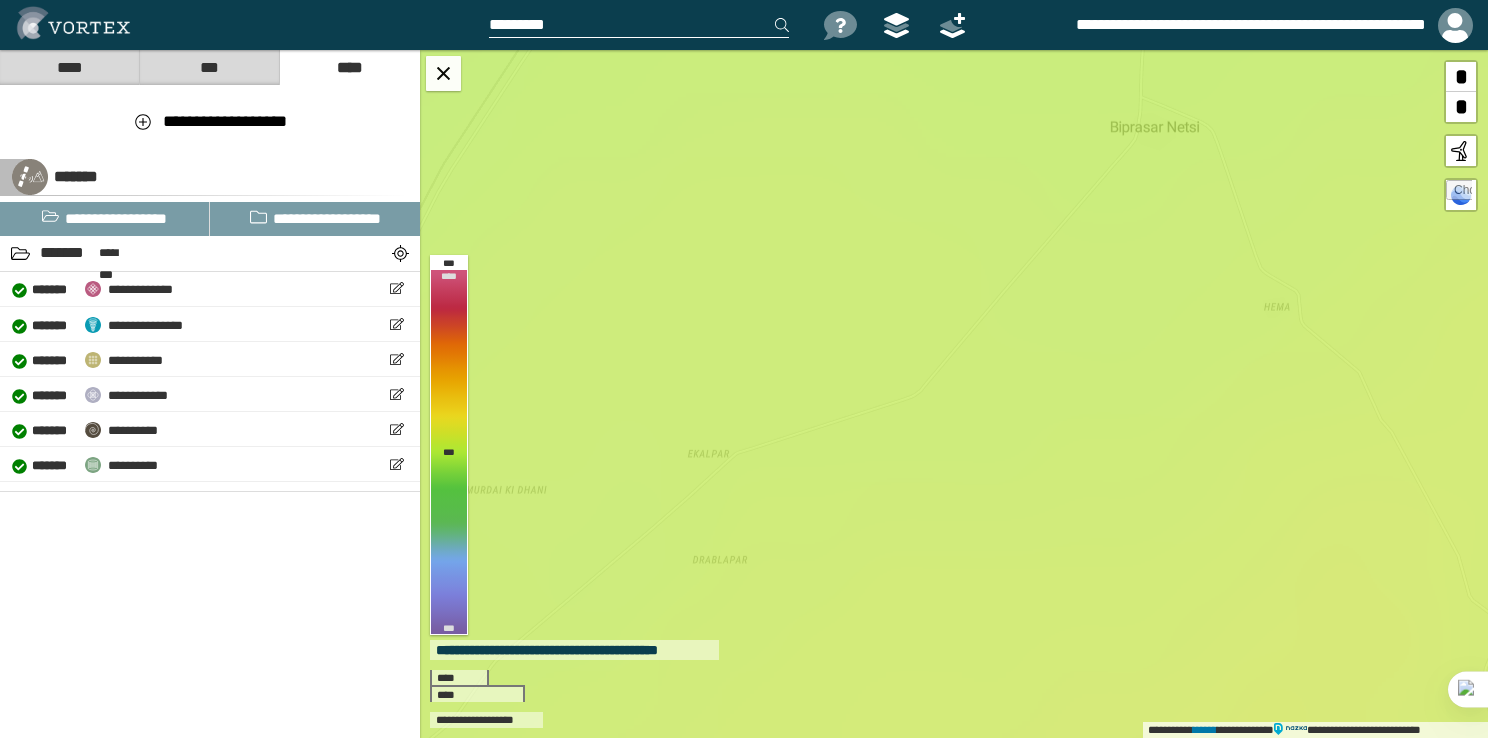 click on "**********" at bounding box center [954, 394] 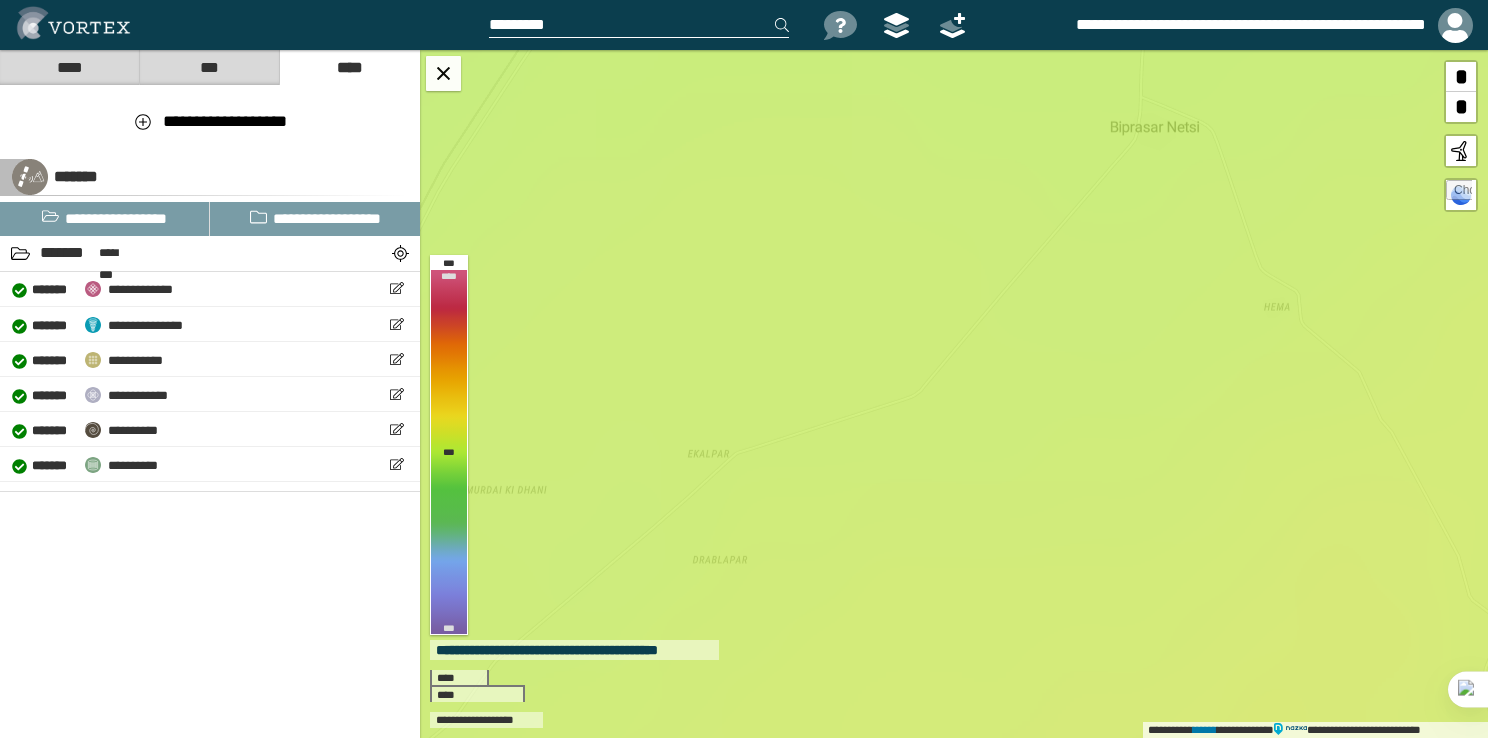 click on "**********" at bounding box center (954, 394) 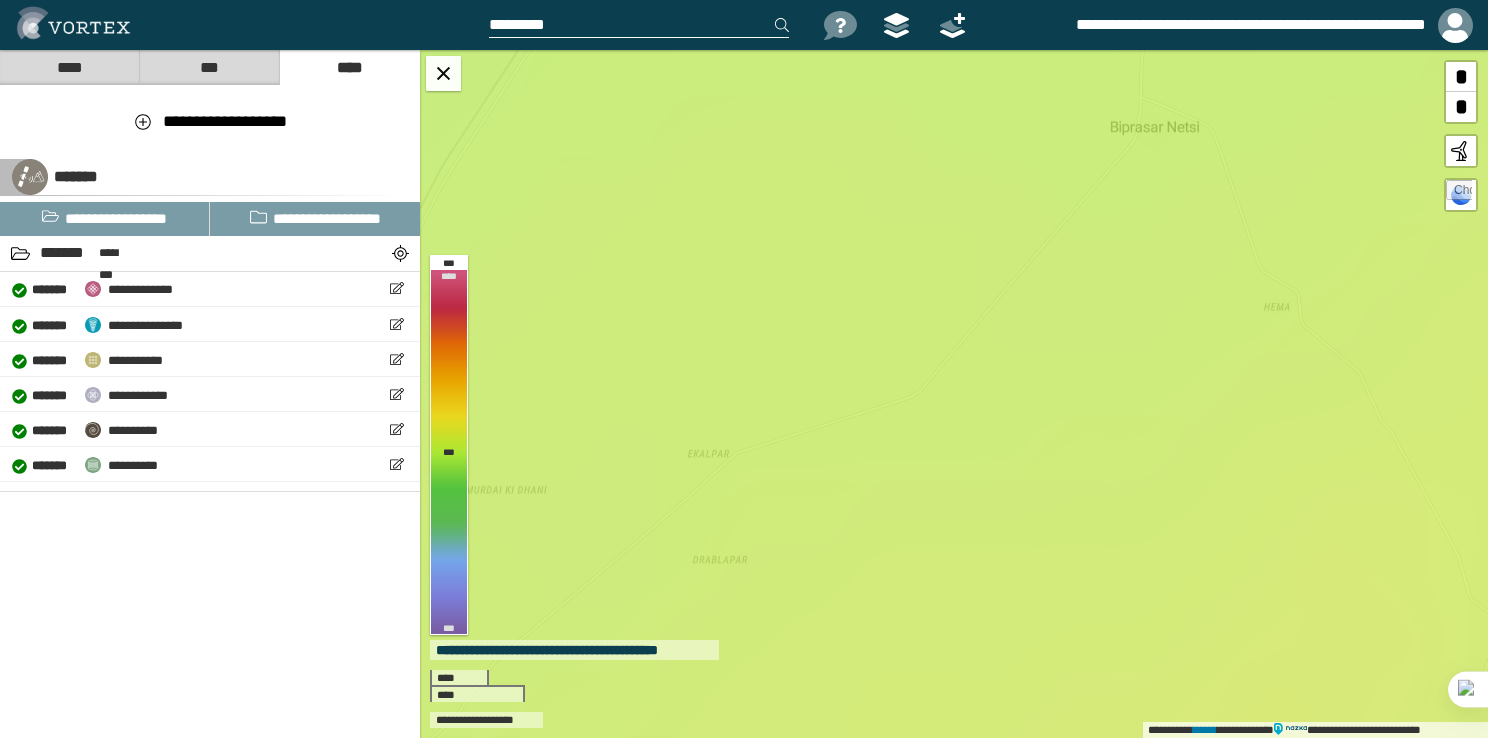 click on "**********" at bounding box center (954, 394) 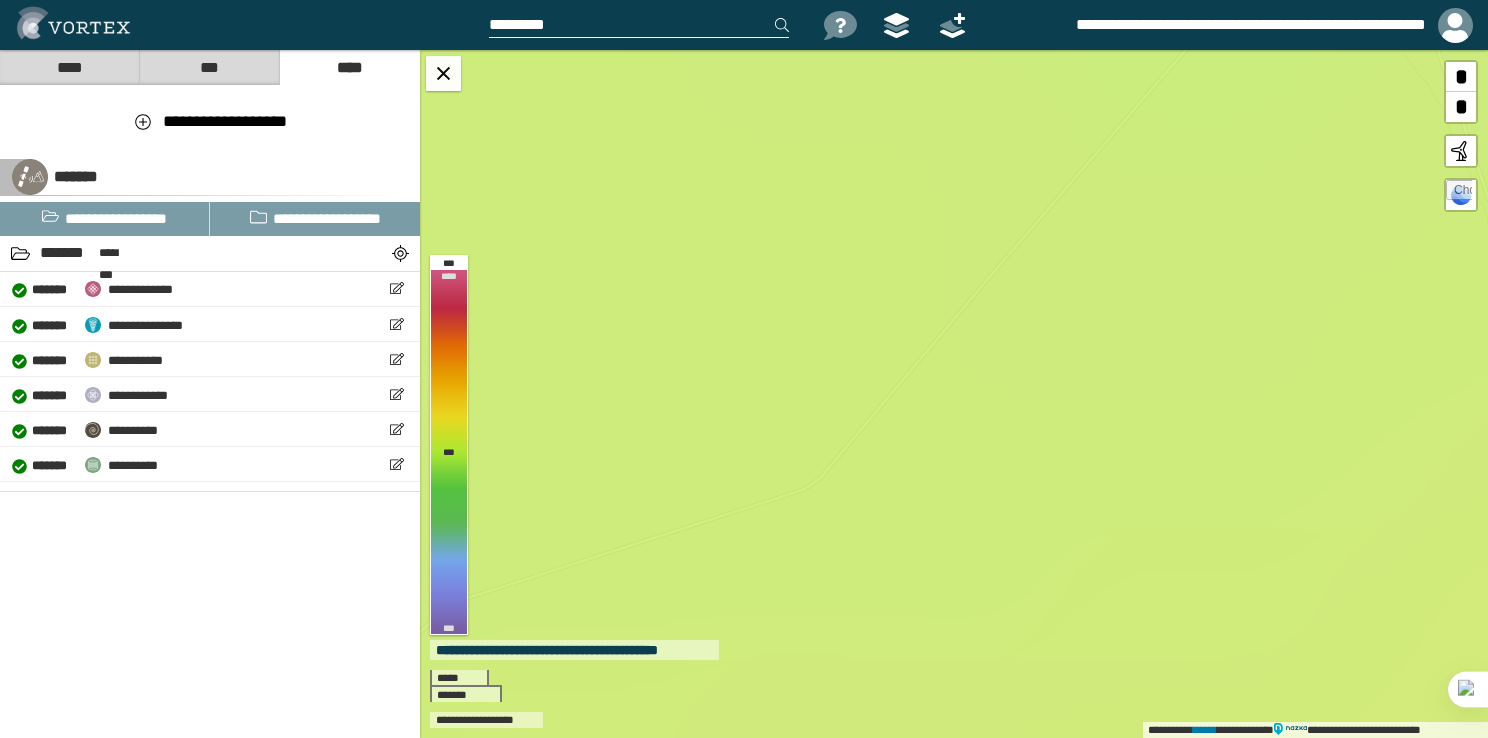 click on "**********" at bounding box center (954, 394) 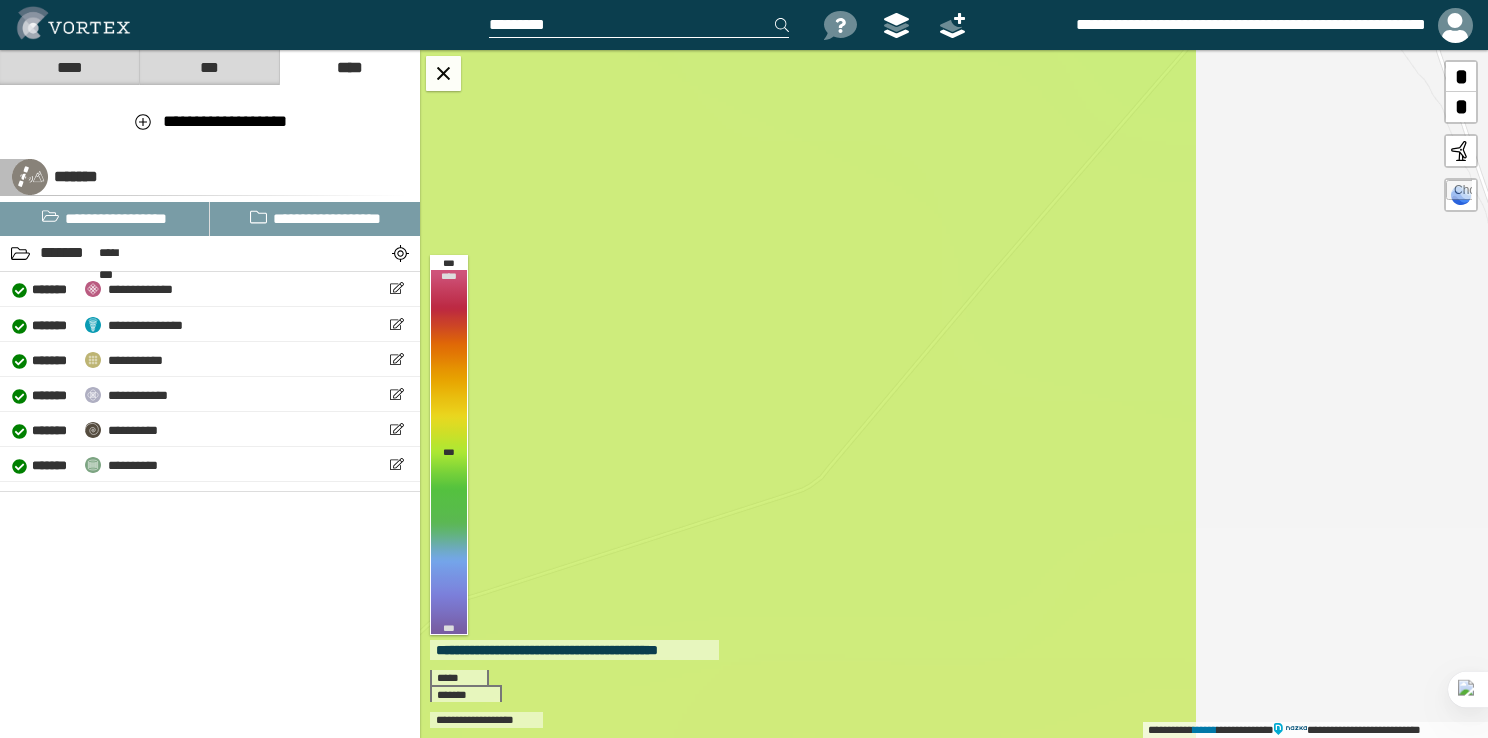 click on "**********" at bounding box center (954, 394) 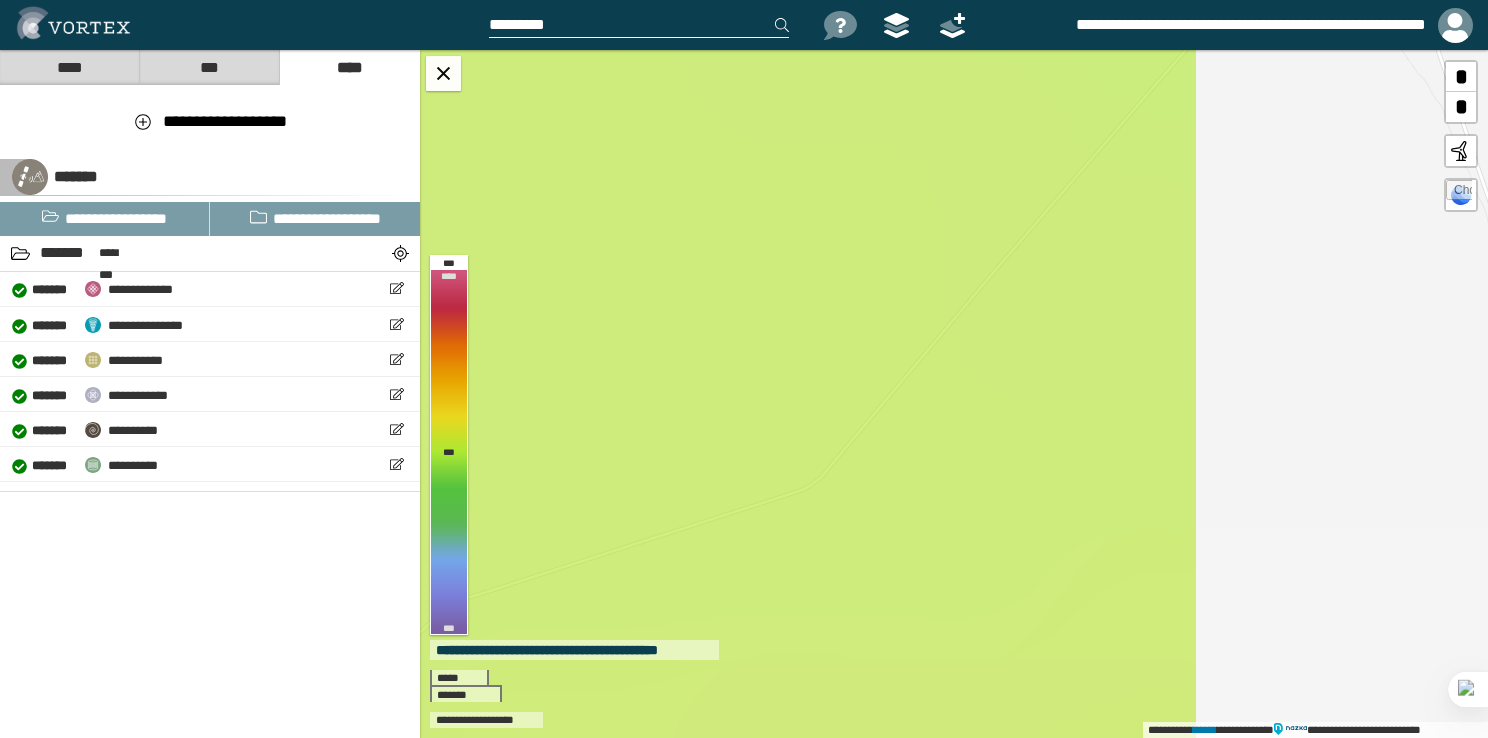 click on "**********" at bounding box center [954, 394] 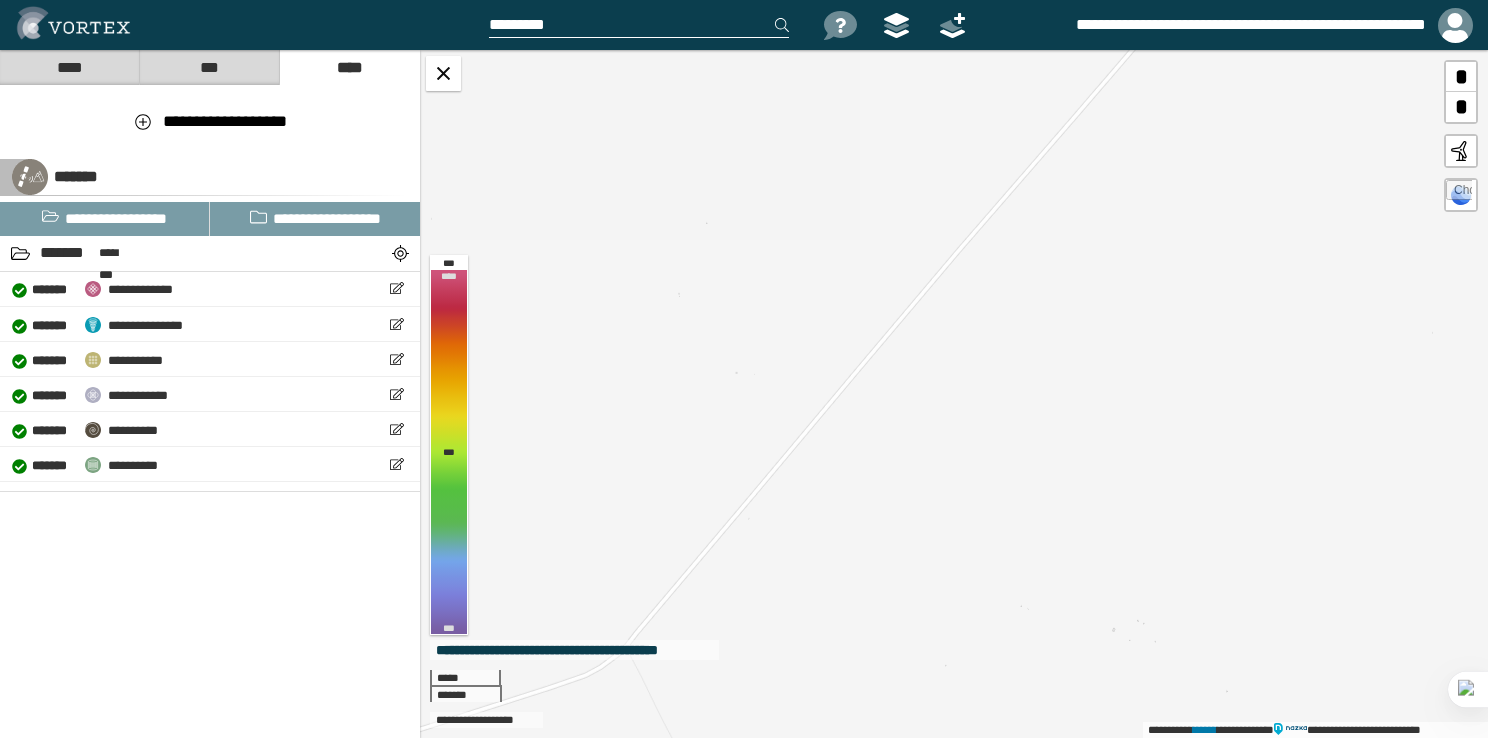 click on "**********" at bounding box center (954, 394) 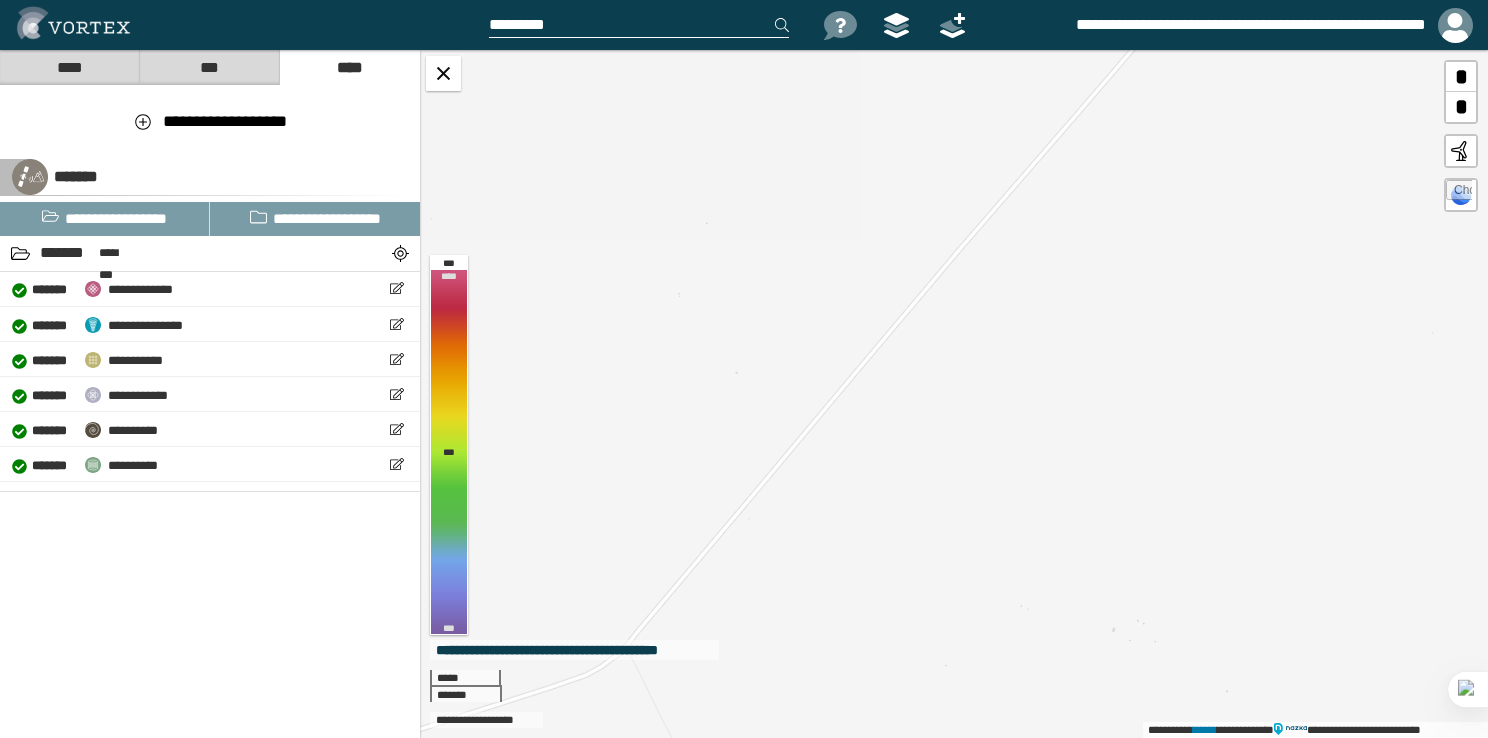 click on "**********" at bounding box center [954, 394] 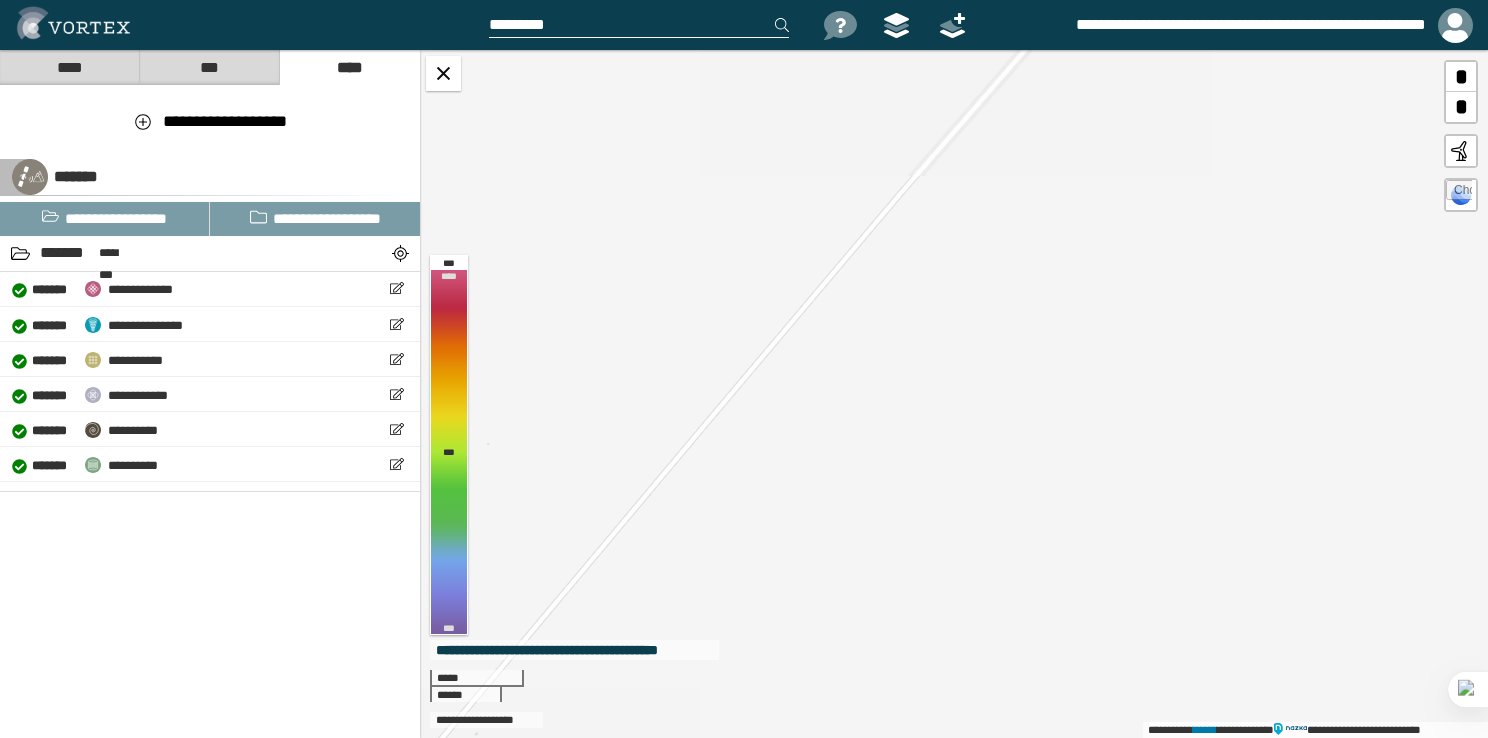 click on "**********" at bounding box center [954, 394] 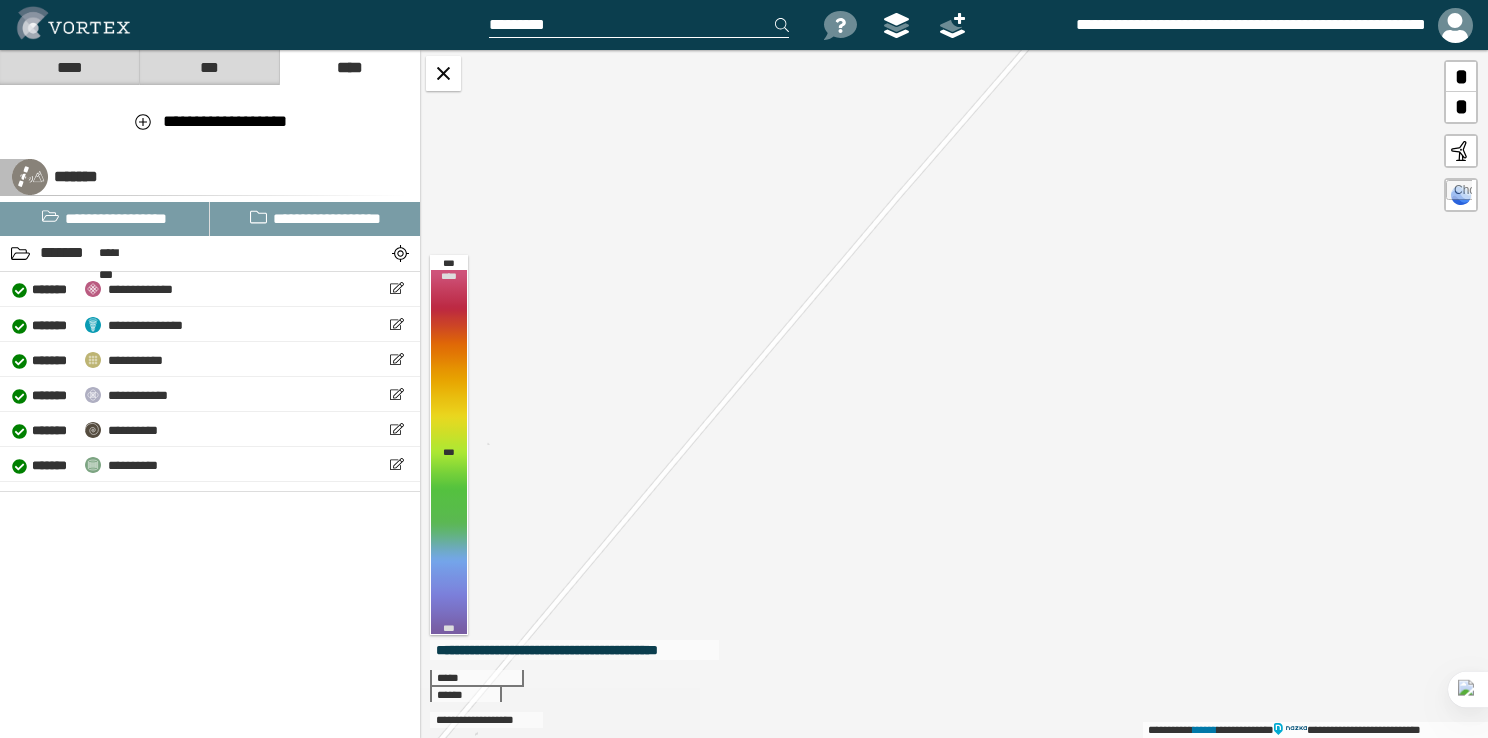 click on "**********" at bounding box center [954, 394] 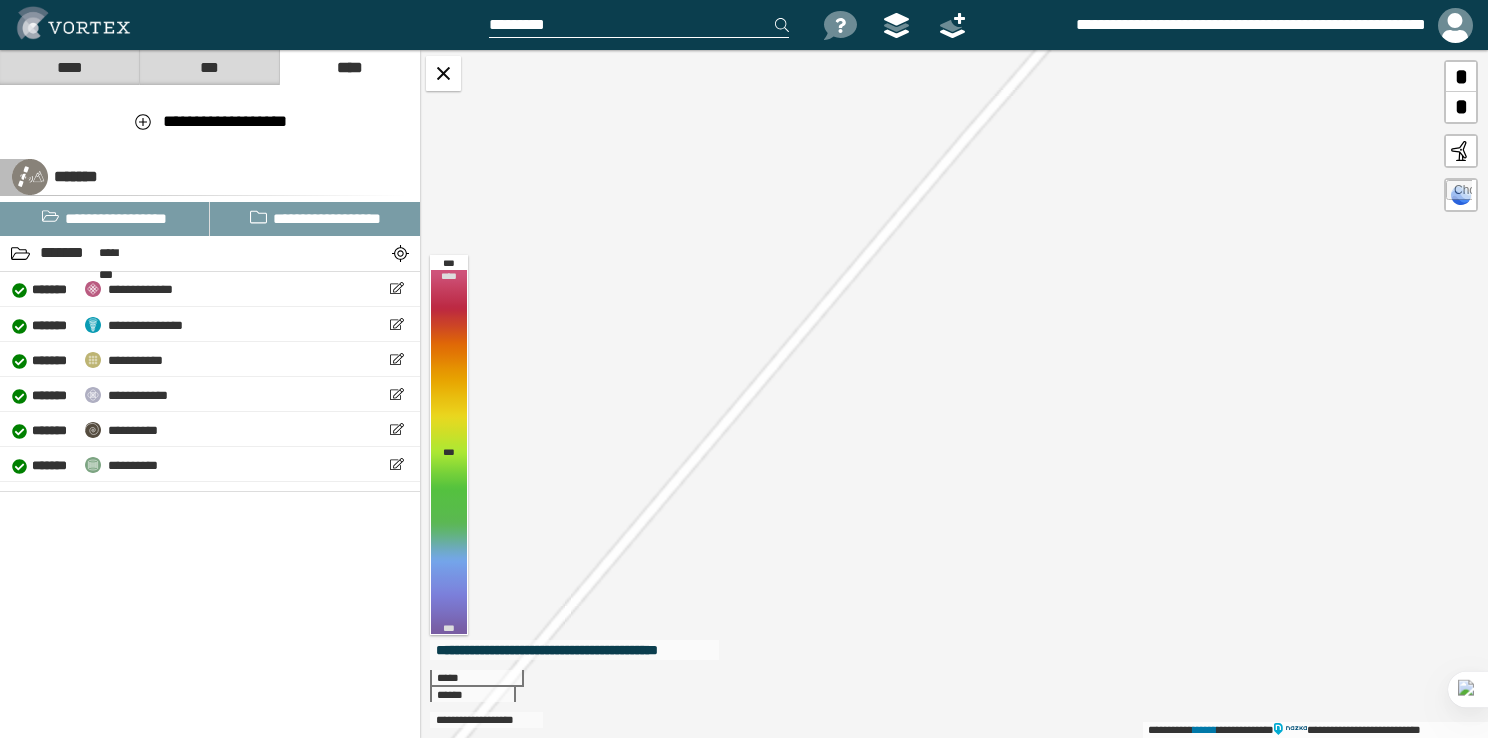 click on "**********" at bounding box center (954, 394) 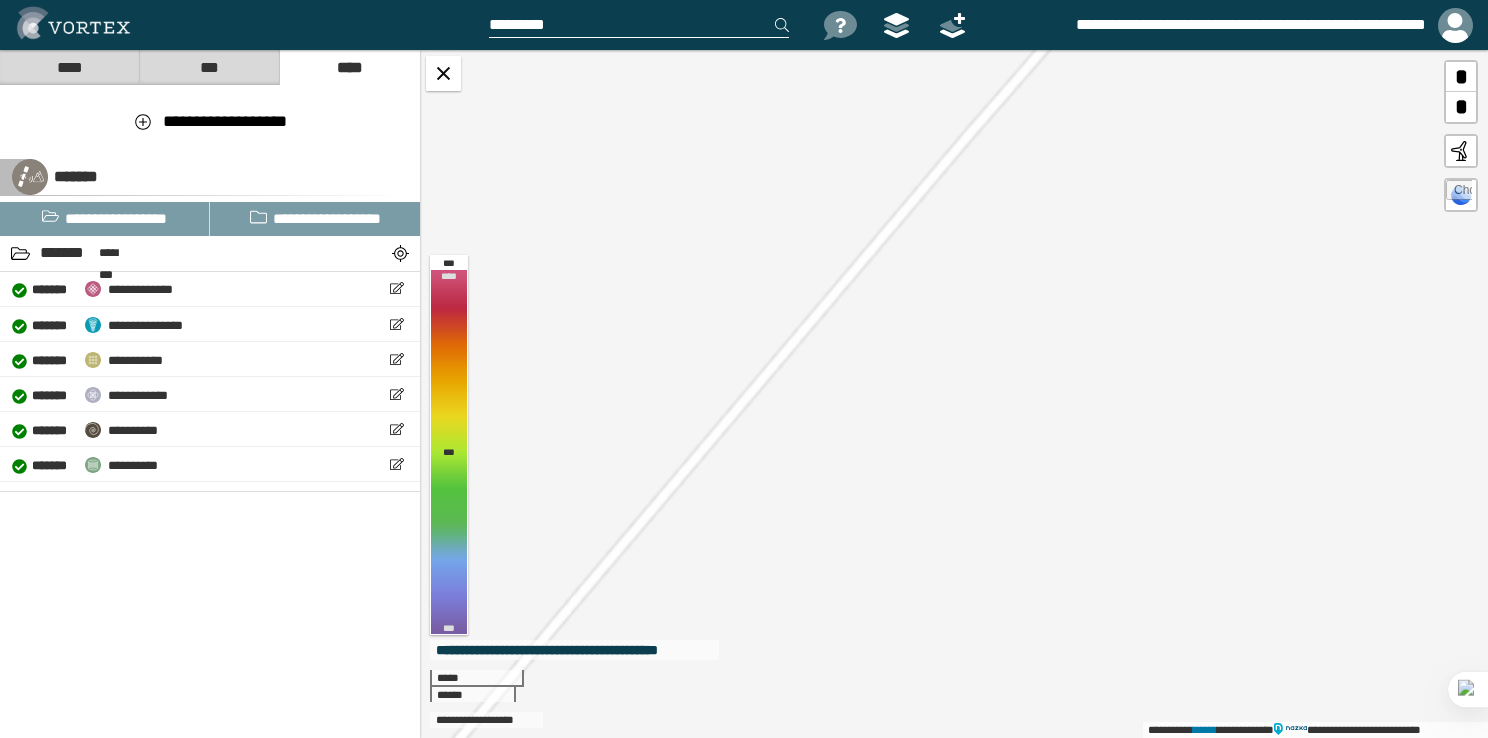 click on "**********" at bounding box center [954, 394] 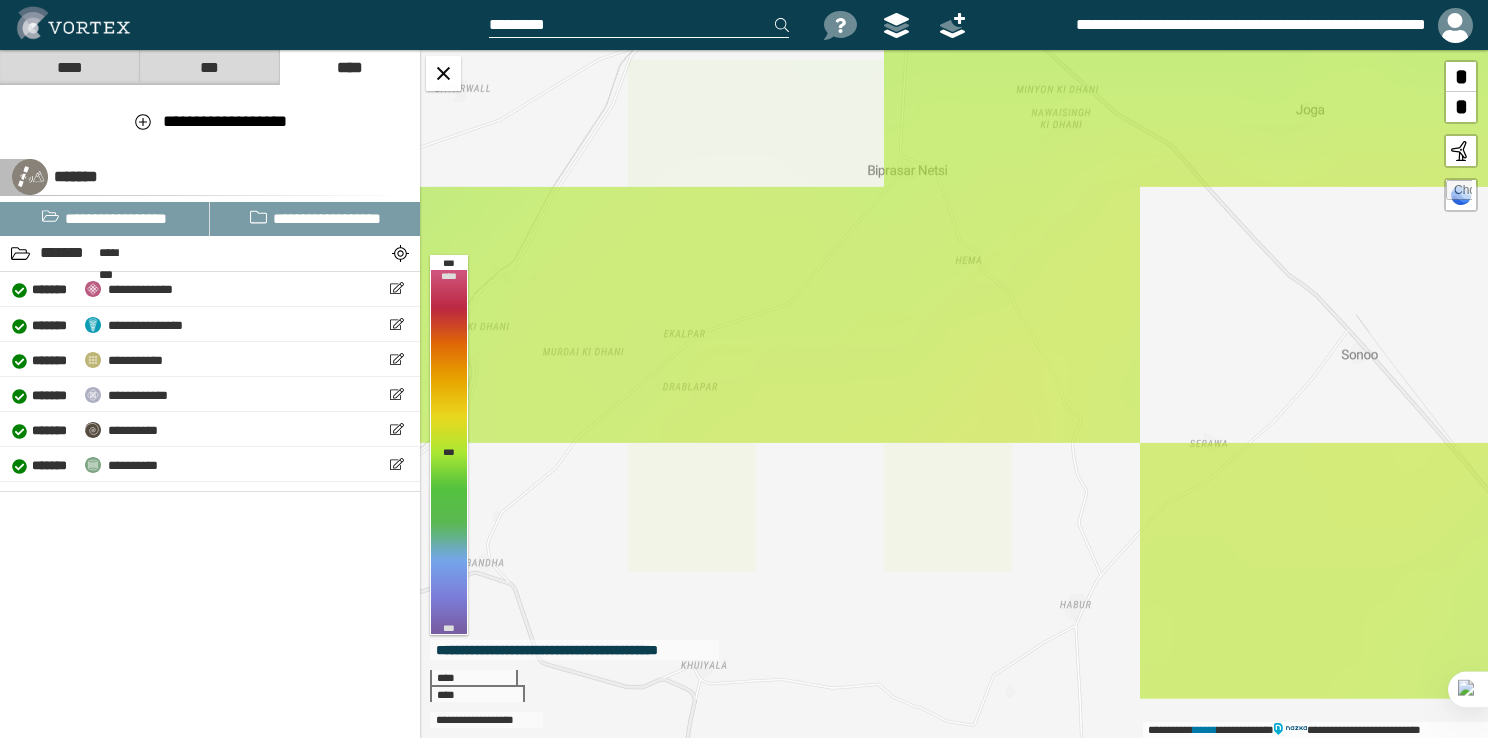 click on "**********" at bounding box center [954, 394] 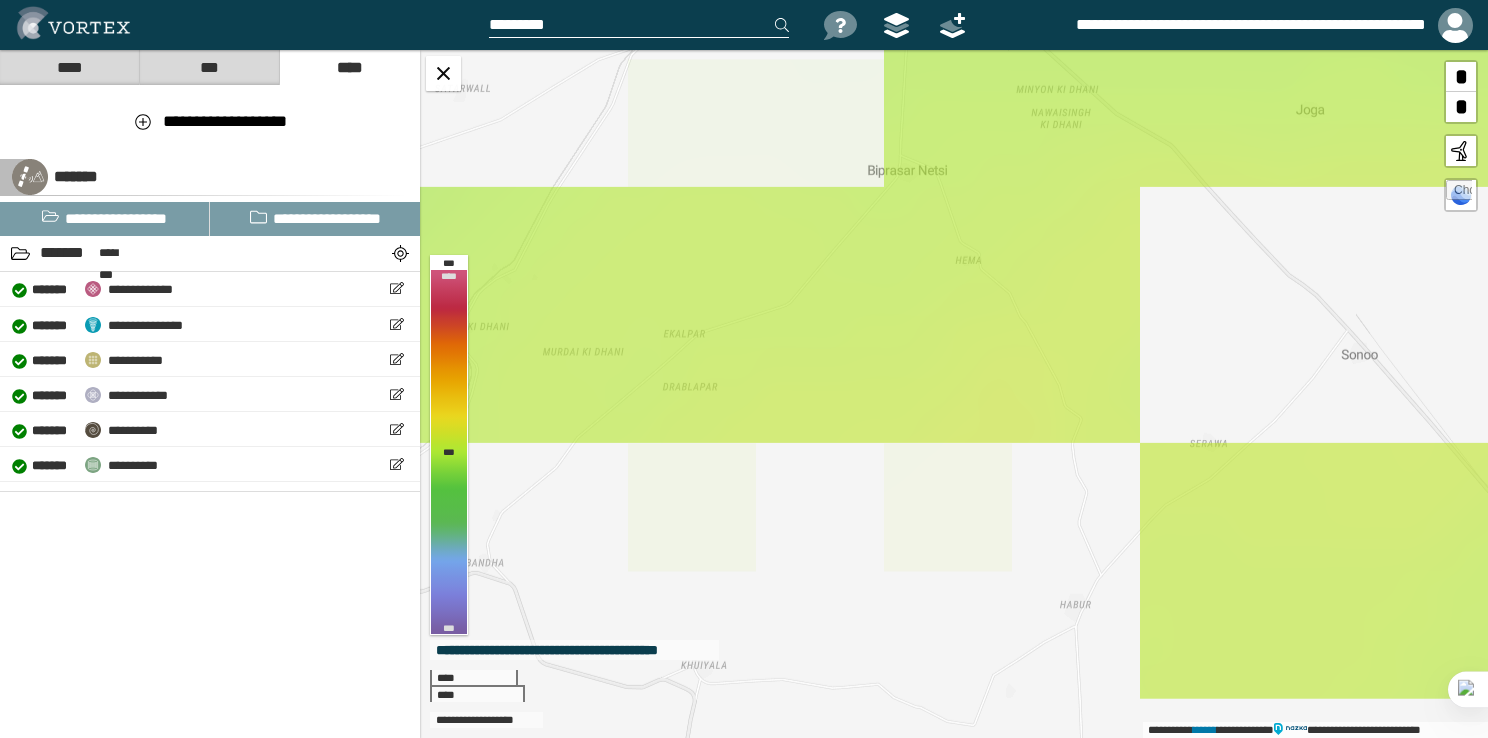click on "**********" at bounding box center [954, 394] 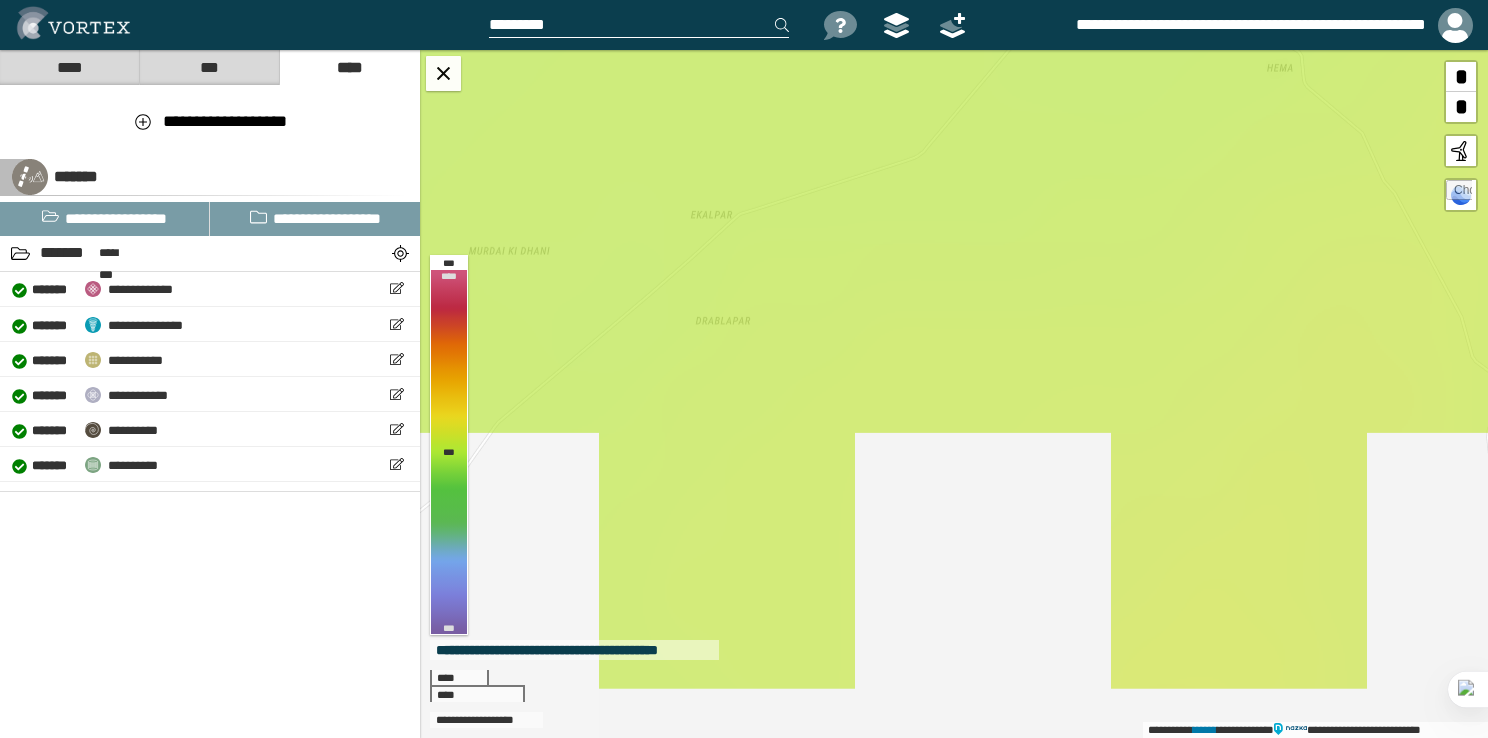click on "**********" at bounding box center [954, 394] 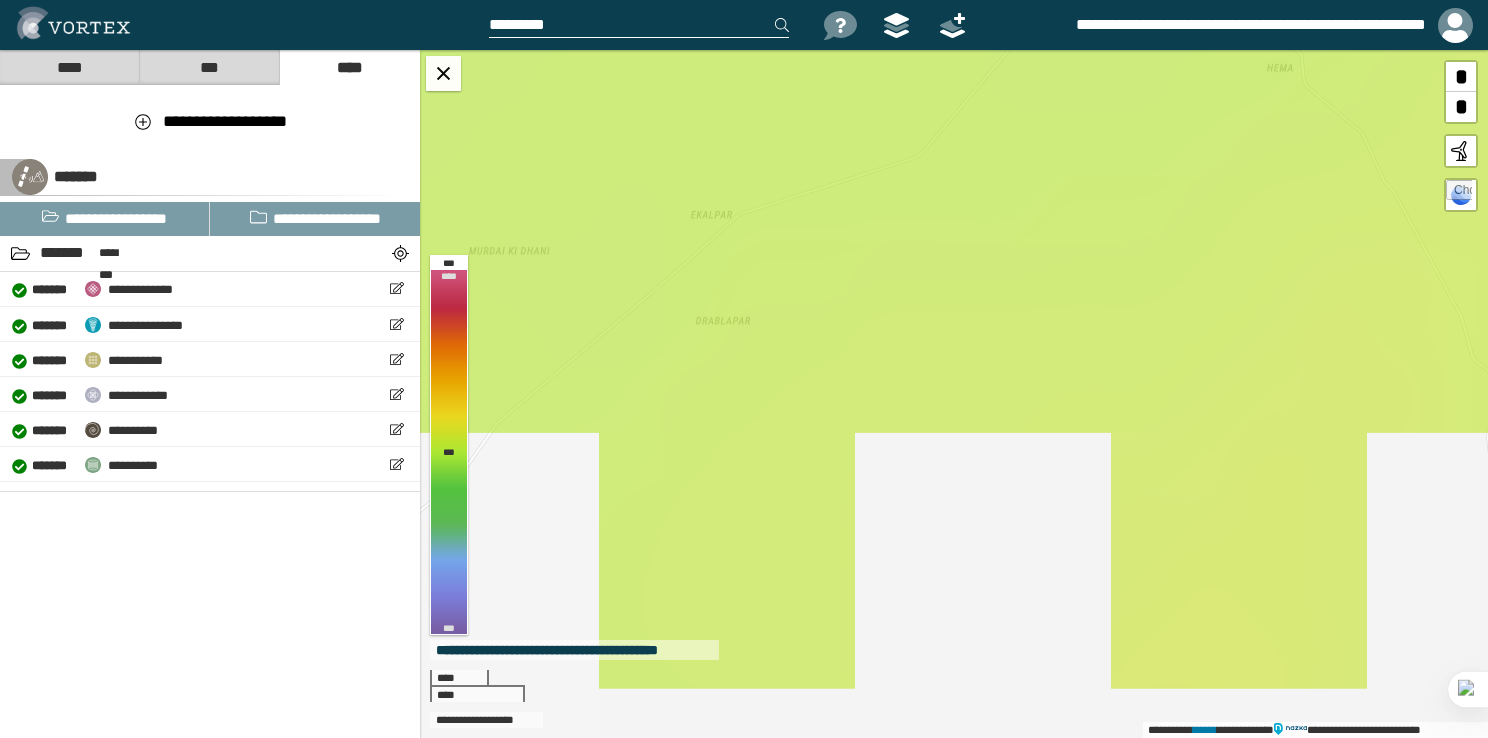 click on "**********" at bounding box center [954, 394] 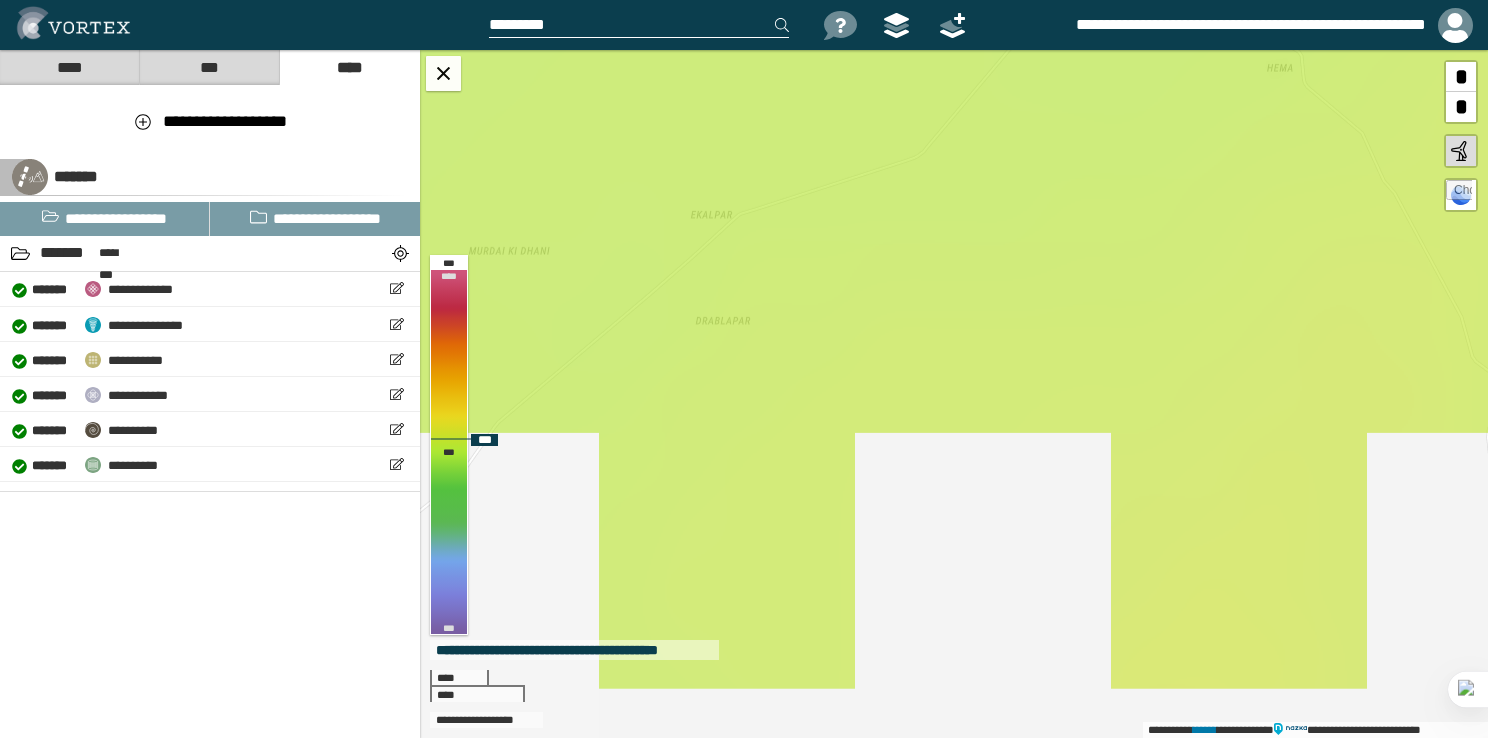 click on "**********" at bounding box center [954, 394] 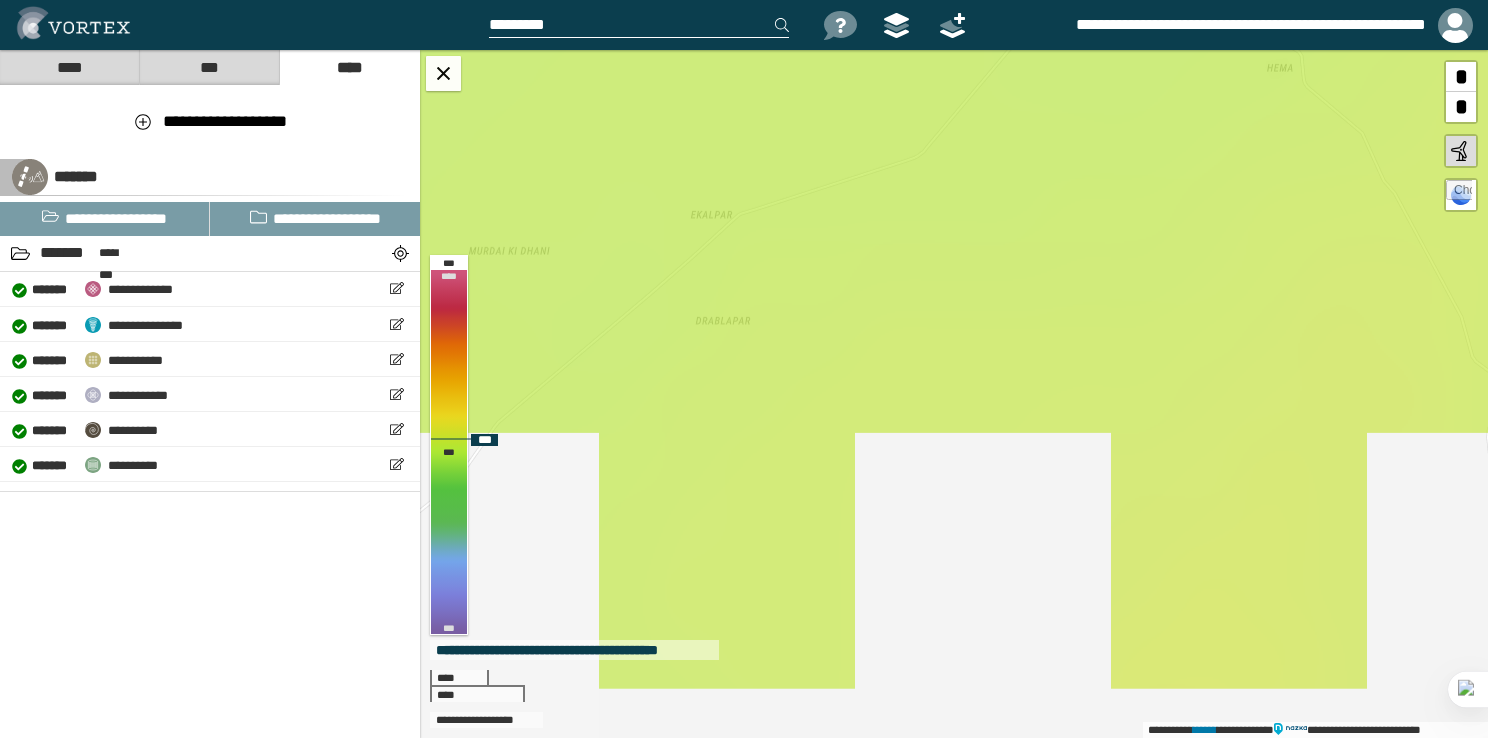 click on "**********" at bounding box center (954, 394) 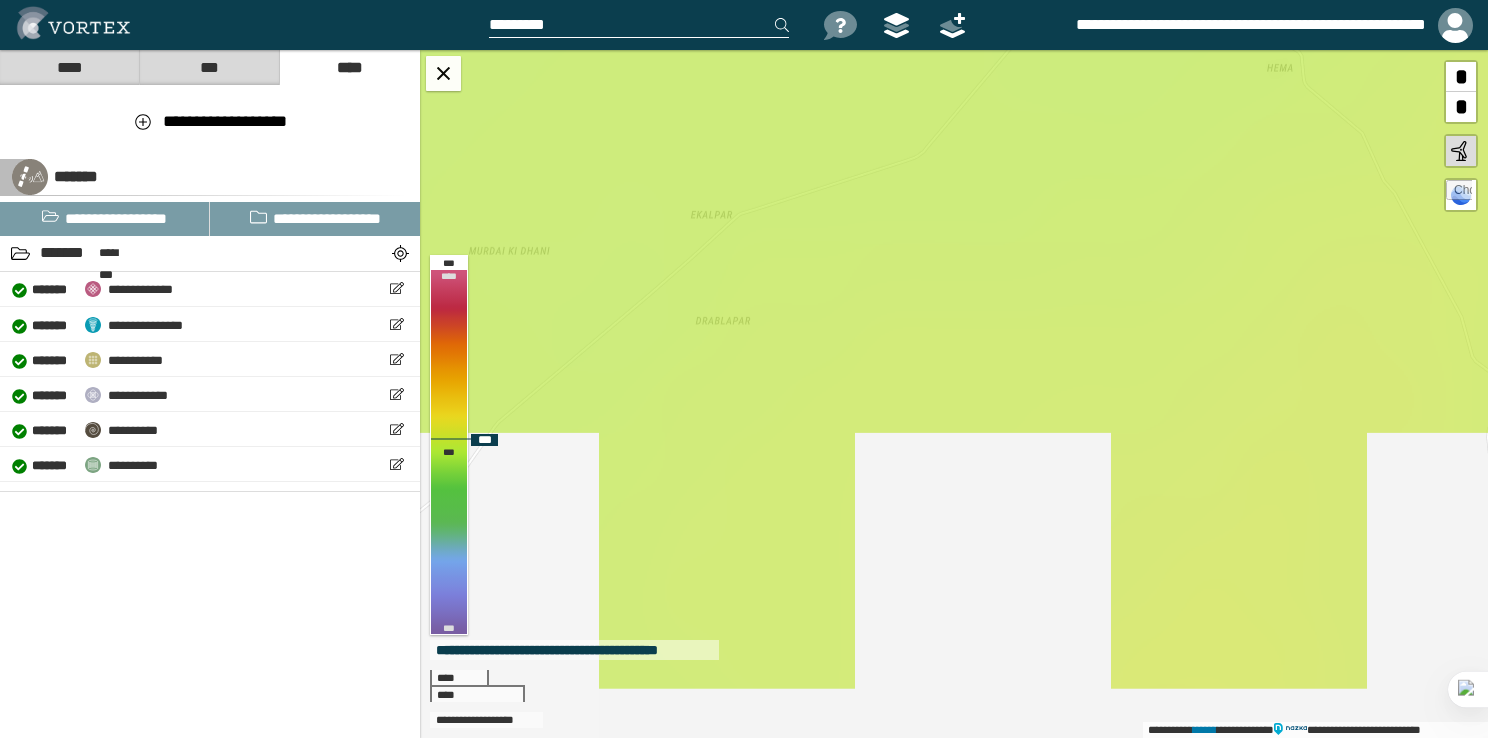 click on "**********" at bounding box center (954, 394) 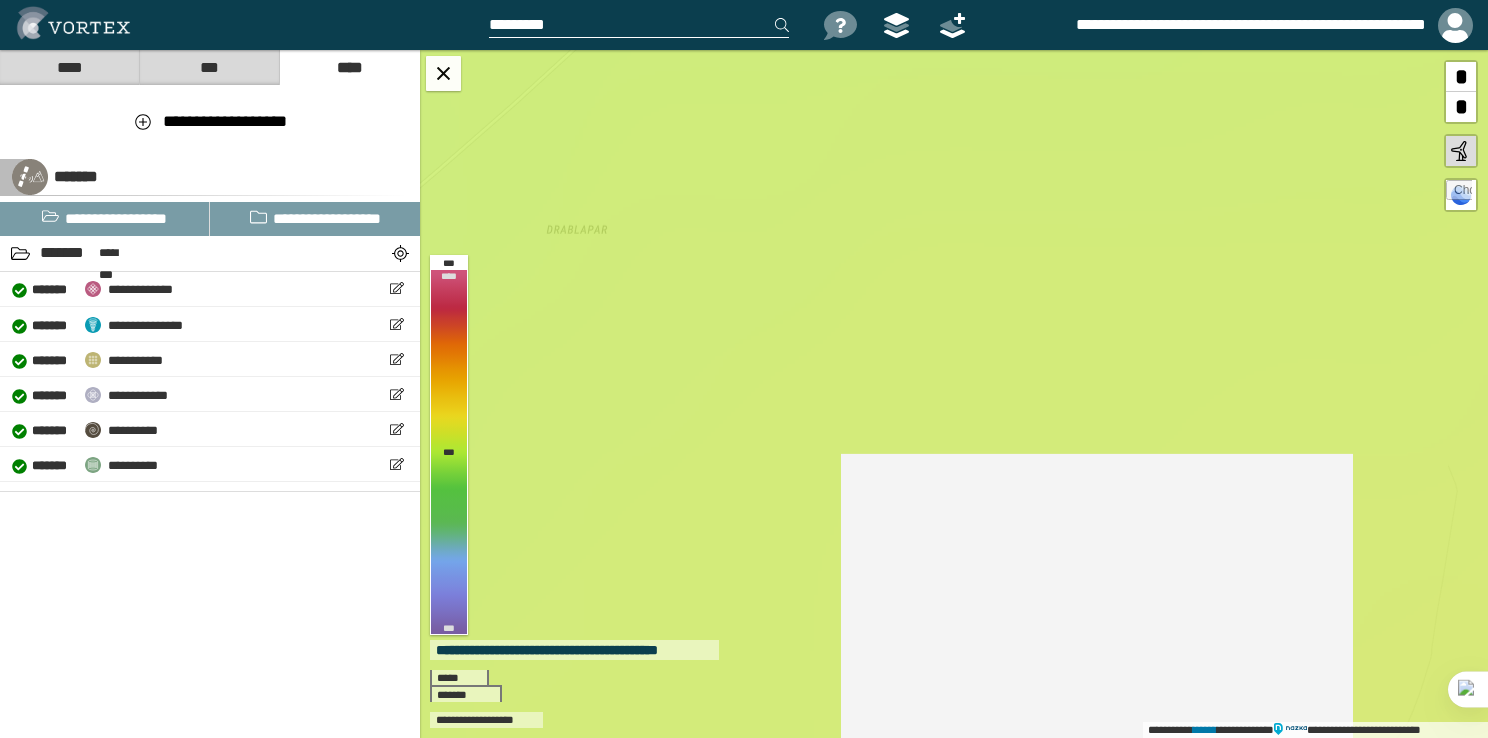 drag, startPoint x: 843, startPoint y: 374, endPoint x: 736, endPoint y: 402, distance: 110.60289 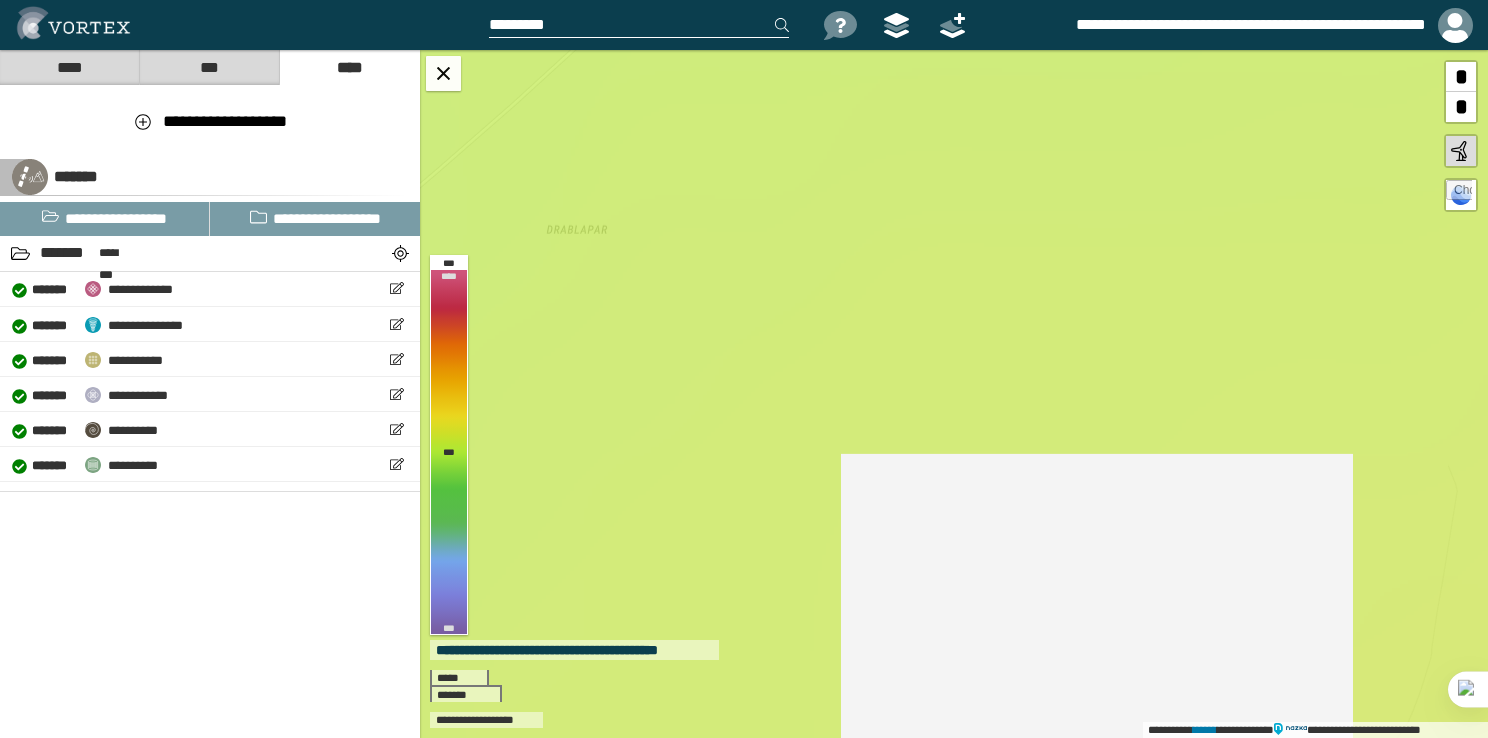 click on "**********" at bounding box center [954, 394] 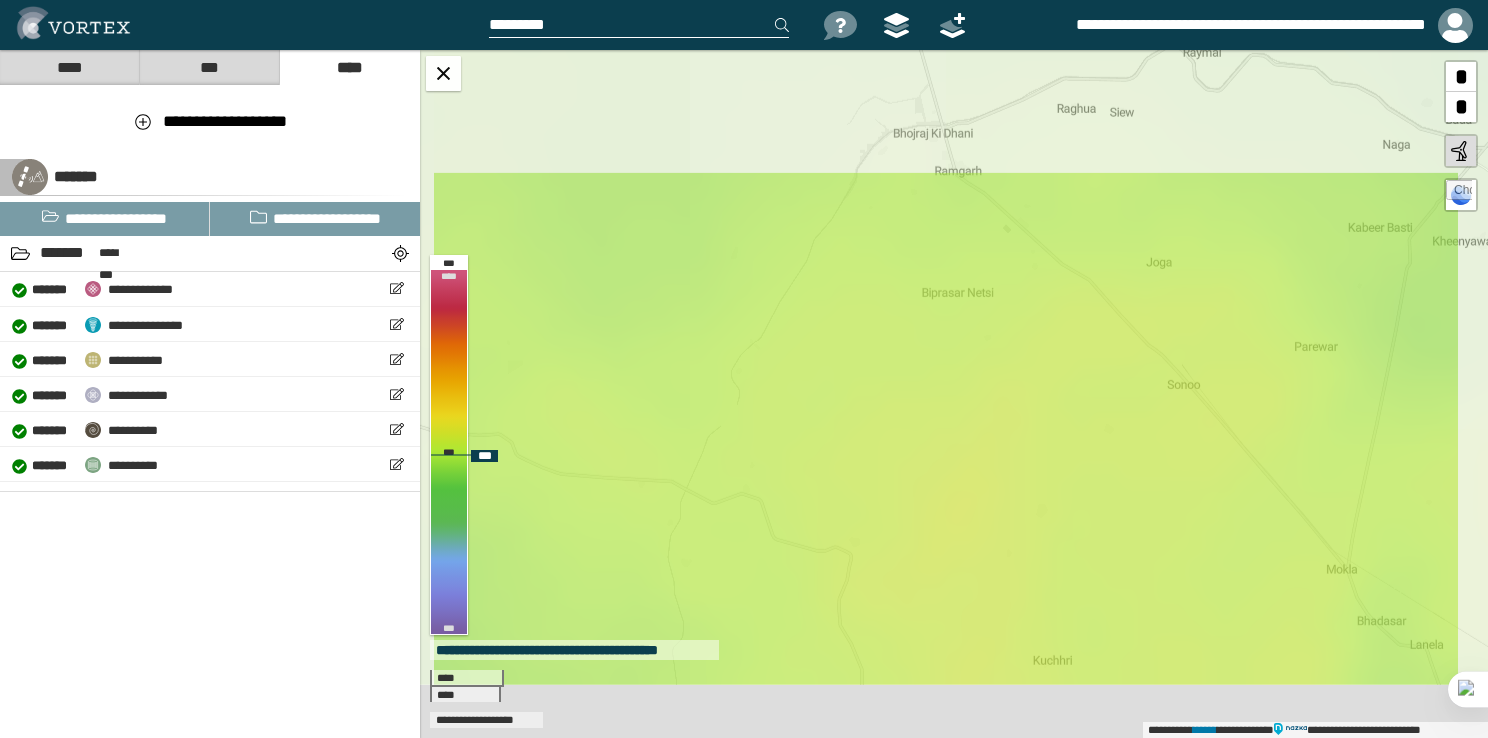 click on "**********" at bounding box center [954, 394] 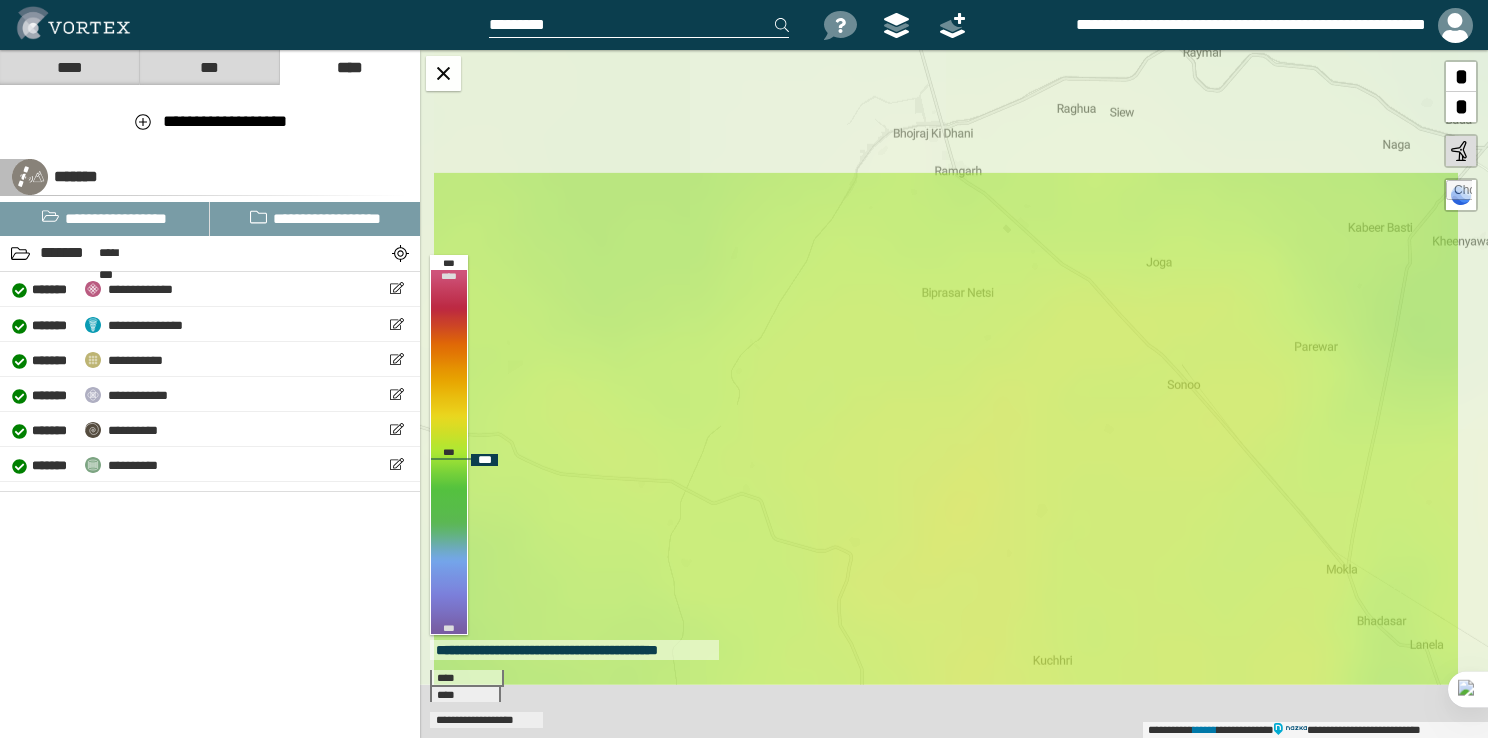 click on "**********" at bounding box center (954, 394) 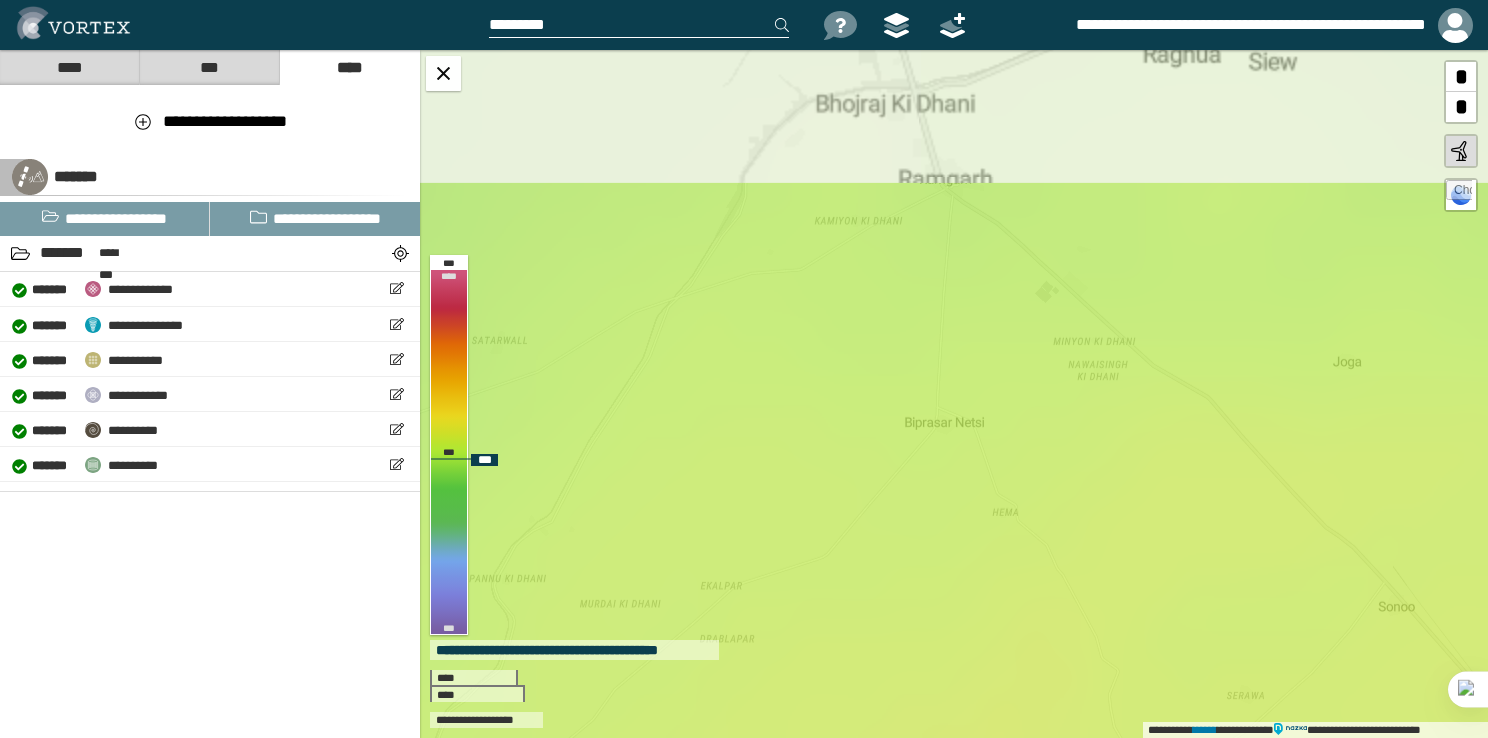 click on "**********" at bounding box center (954, 394) 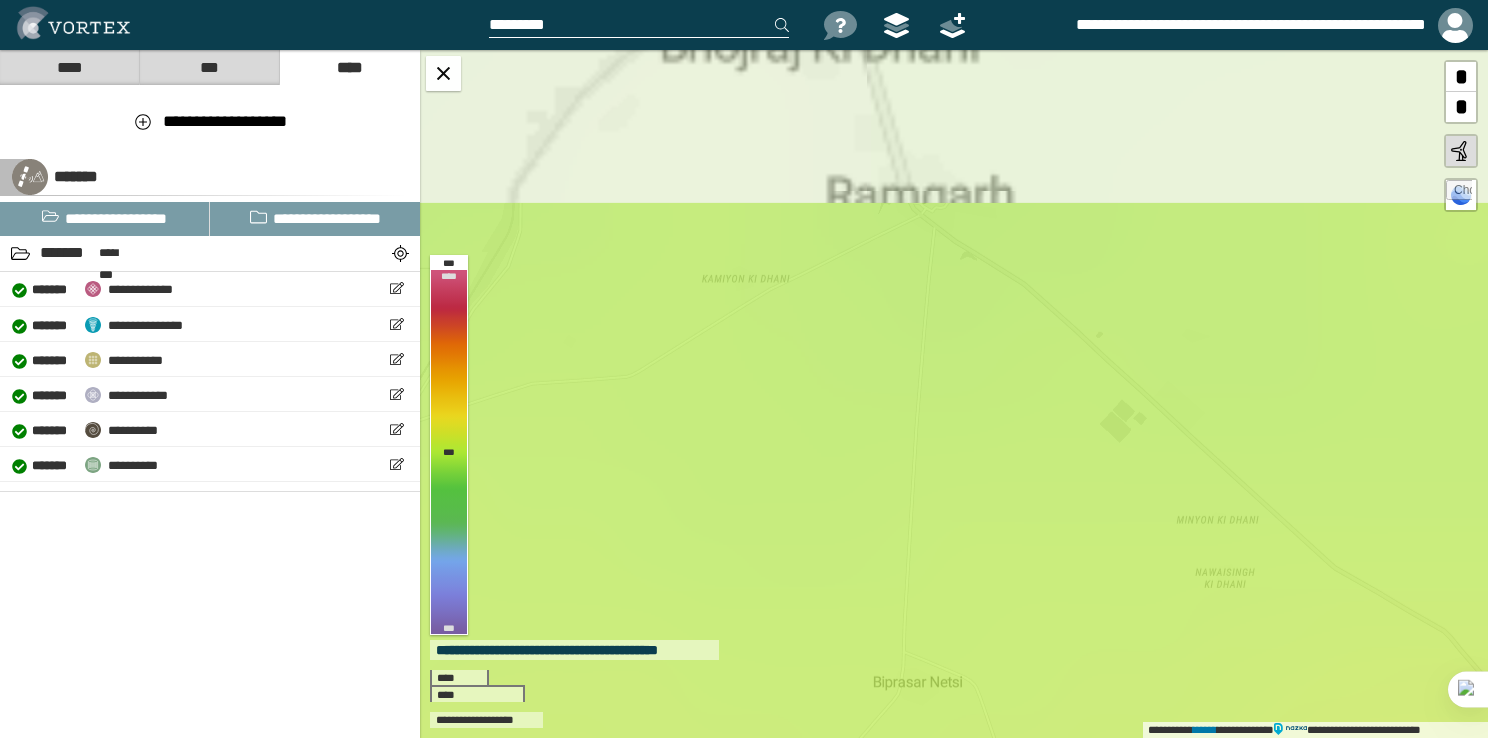 click on "**********" at bounding box center [954, 394] 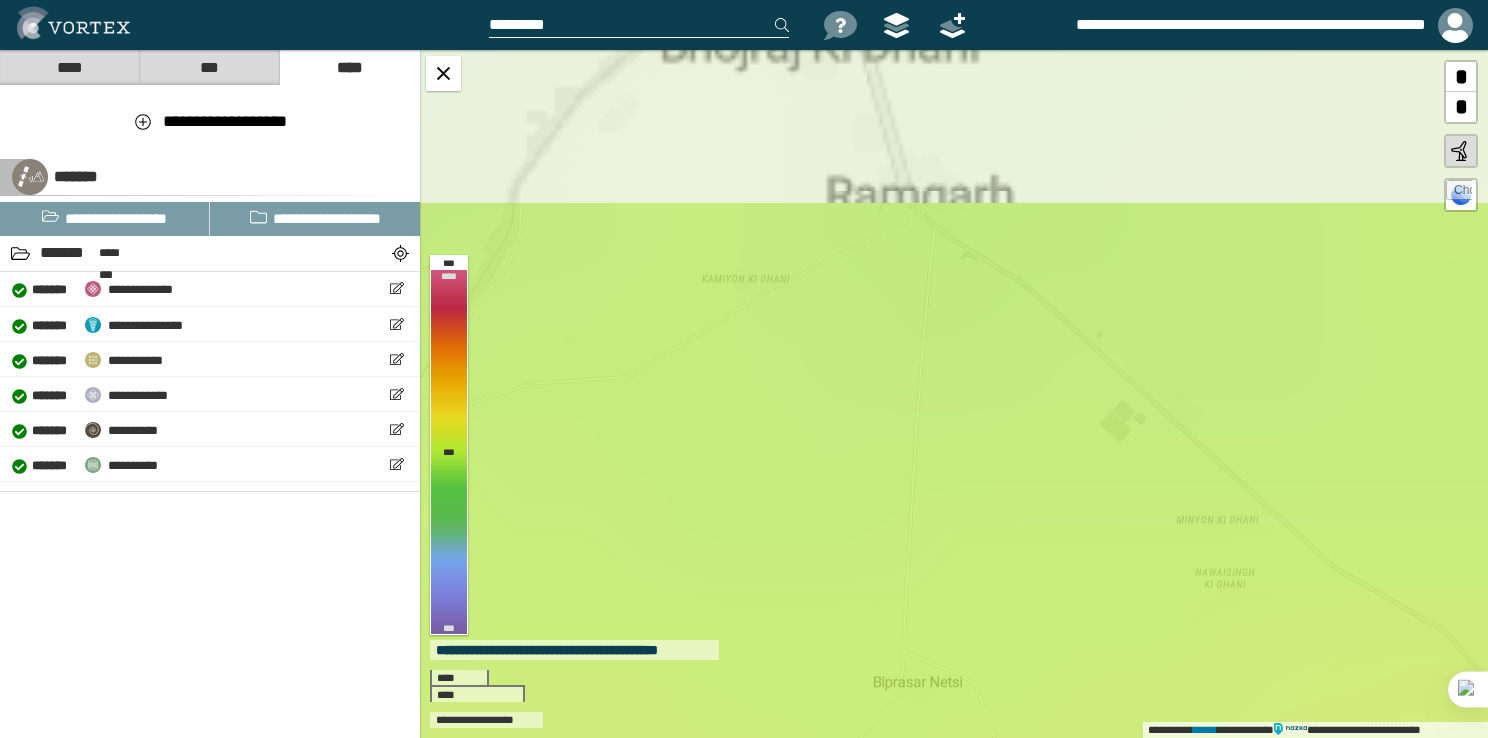 click on "**********" at bounding box center (954, 394) 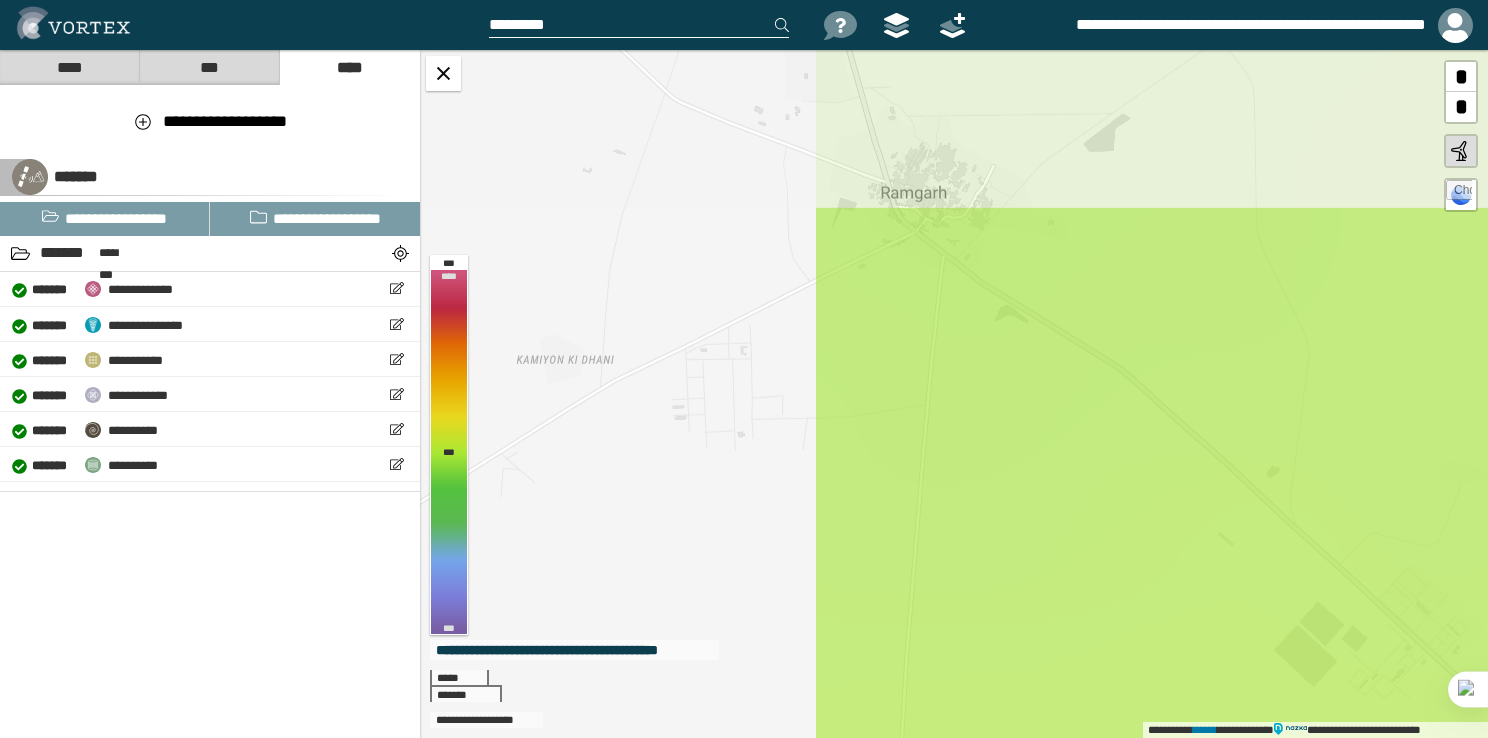 click on "**********" at bounding box center (954, 394) 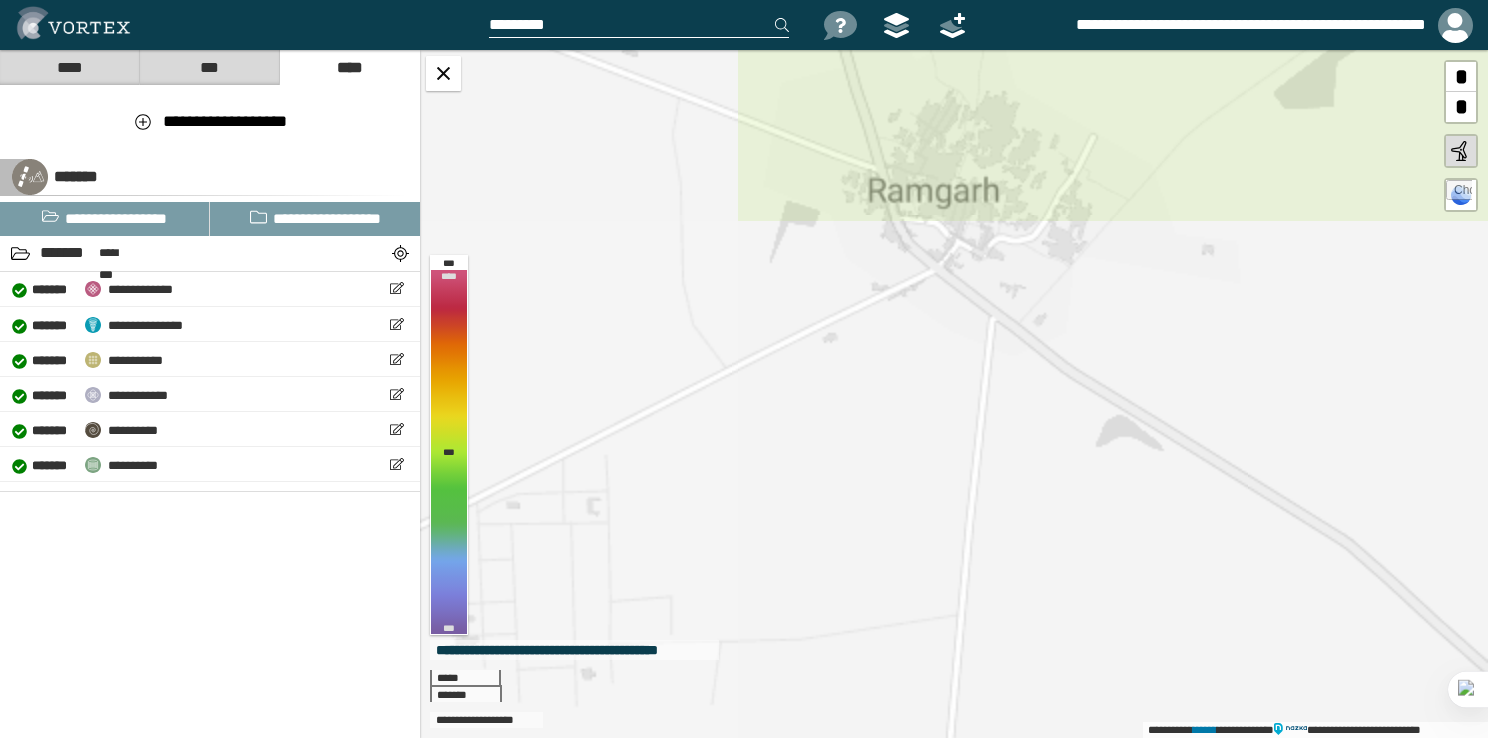 click on "**********" at bounding box center (954, 394) 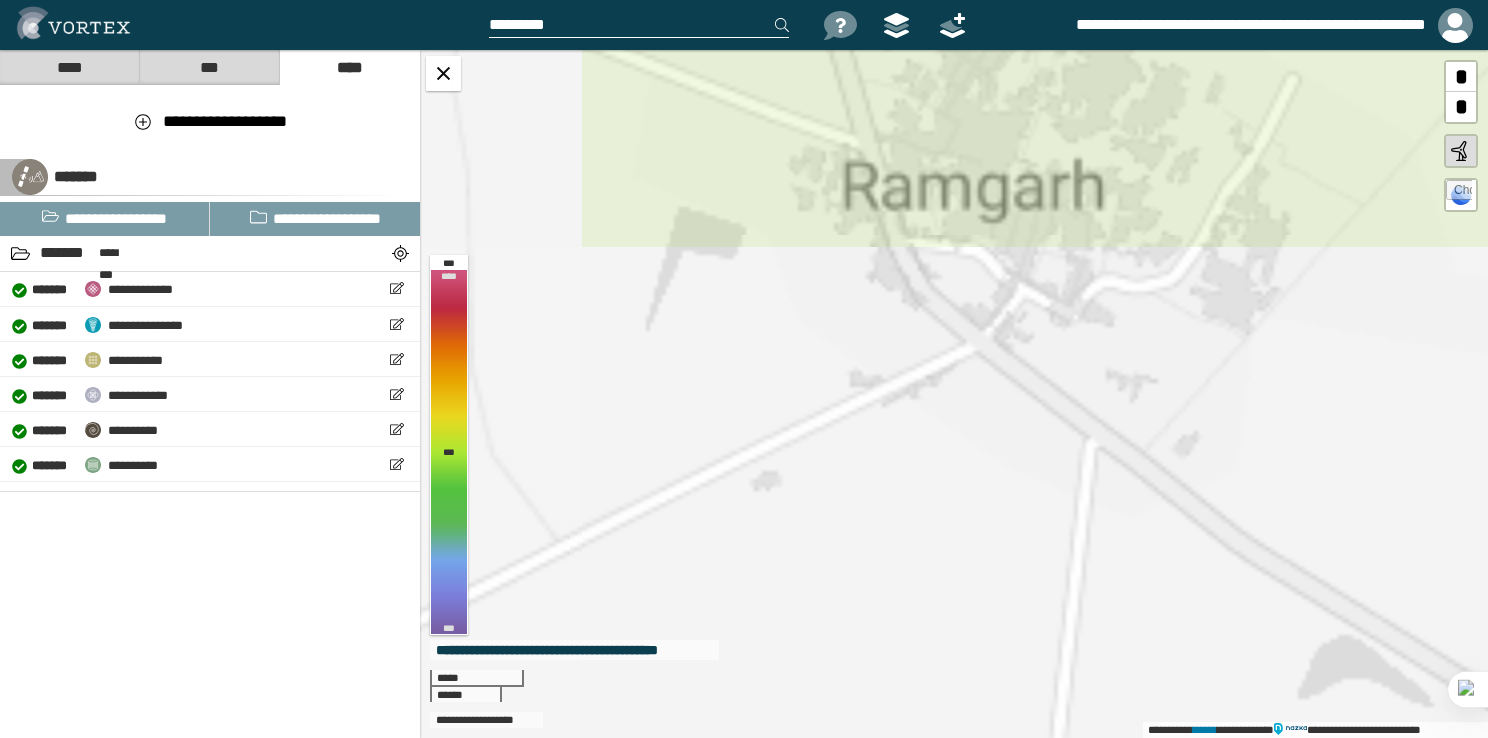 click on "**********" at bounding box center [954, 394] 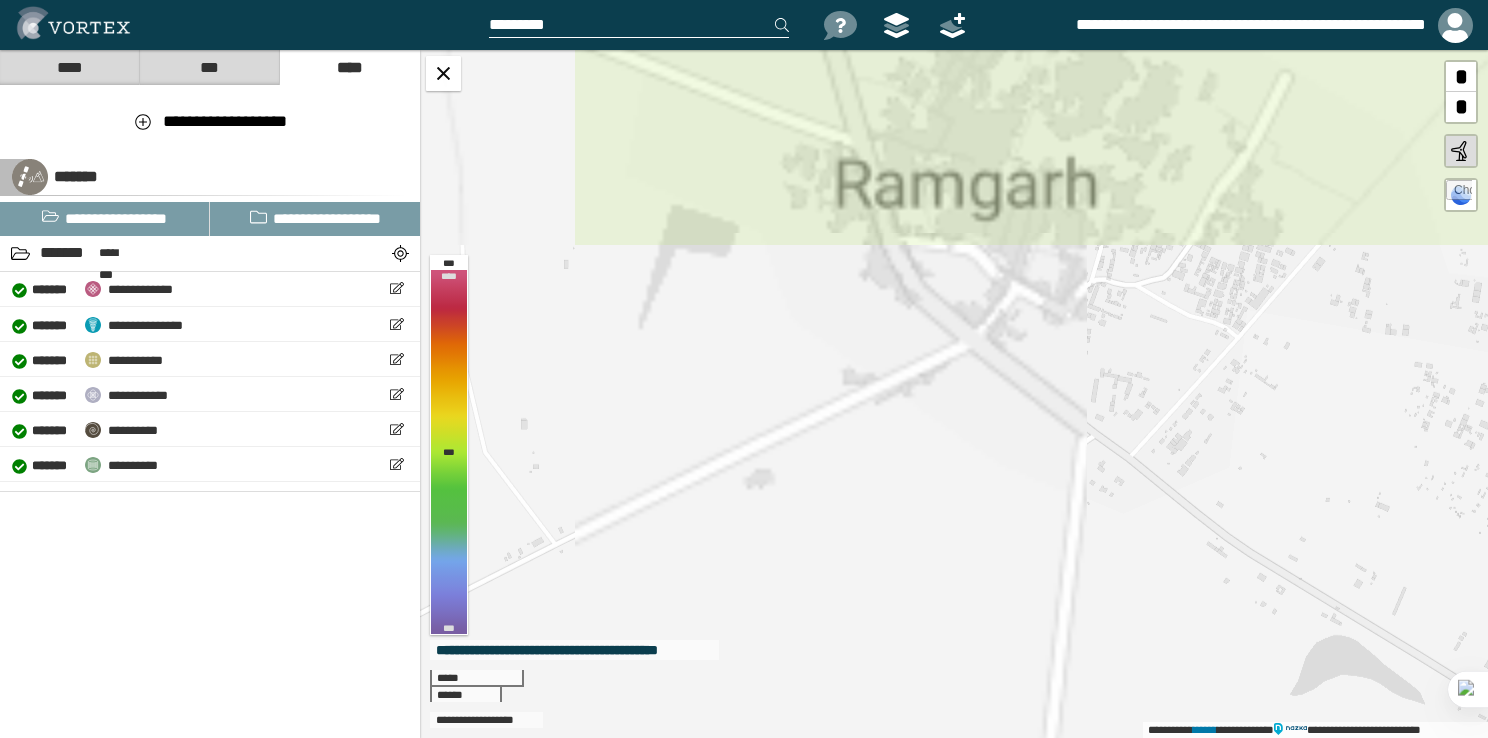 click on "**********" at bounding box center (954, 394) 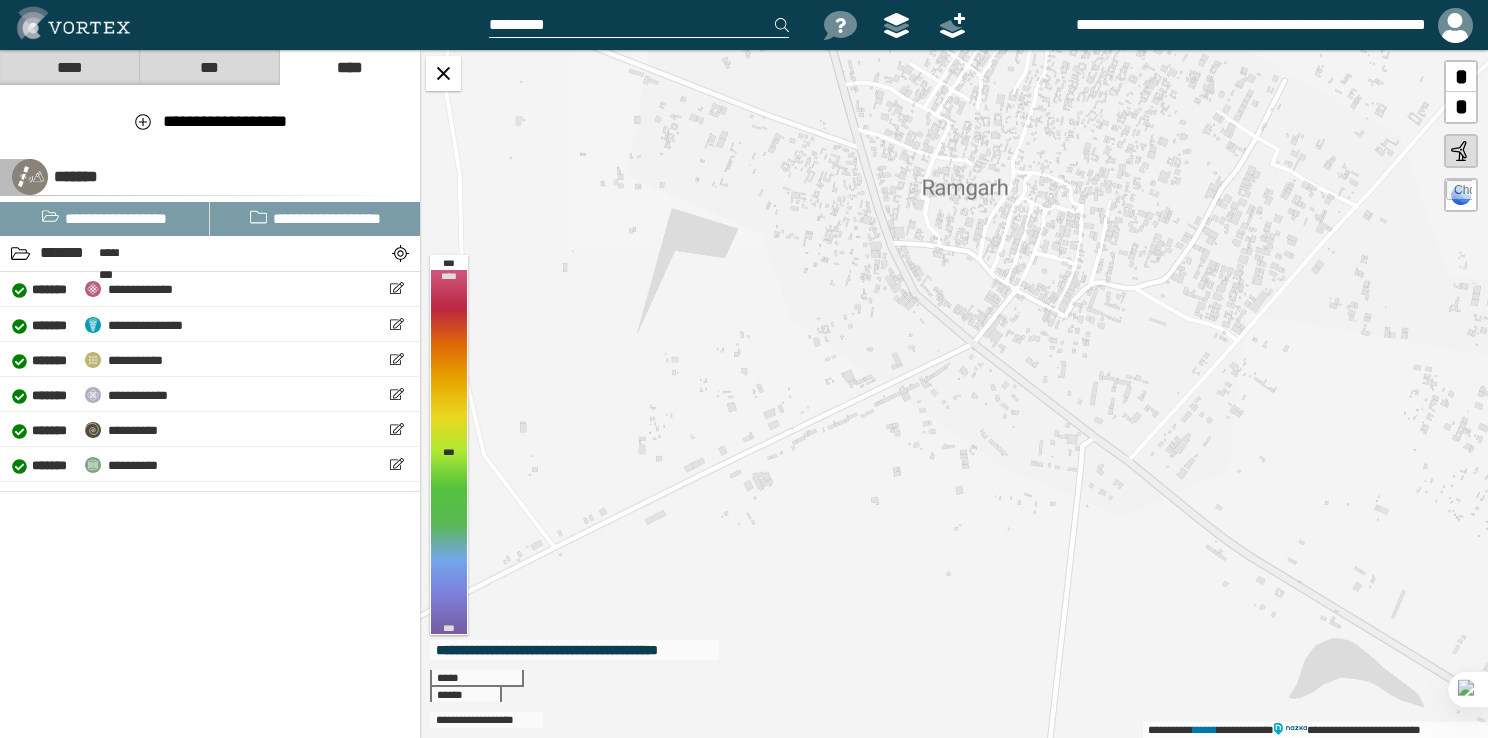 click on "**********" at bounding box center (954, 394) 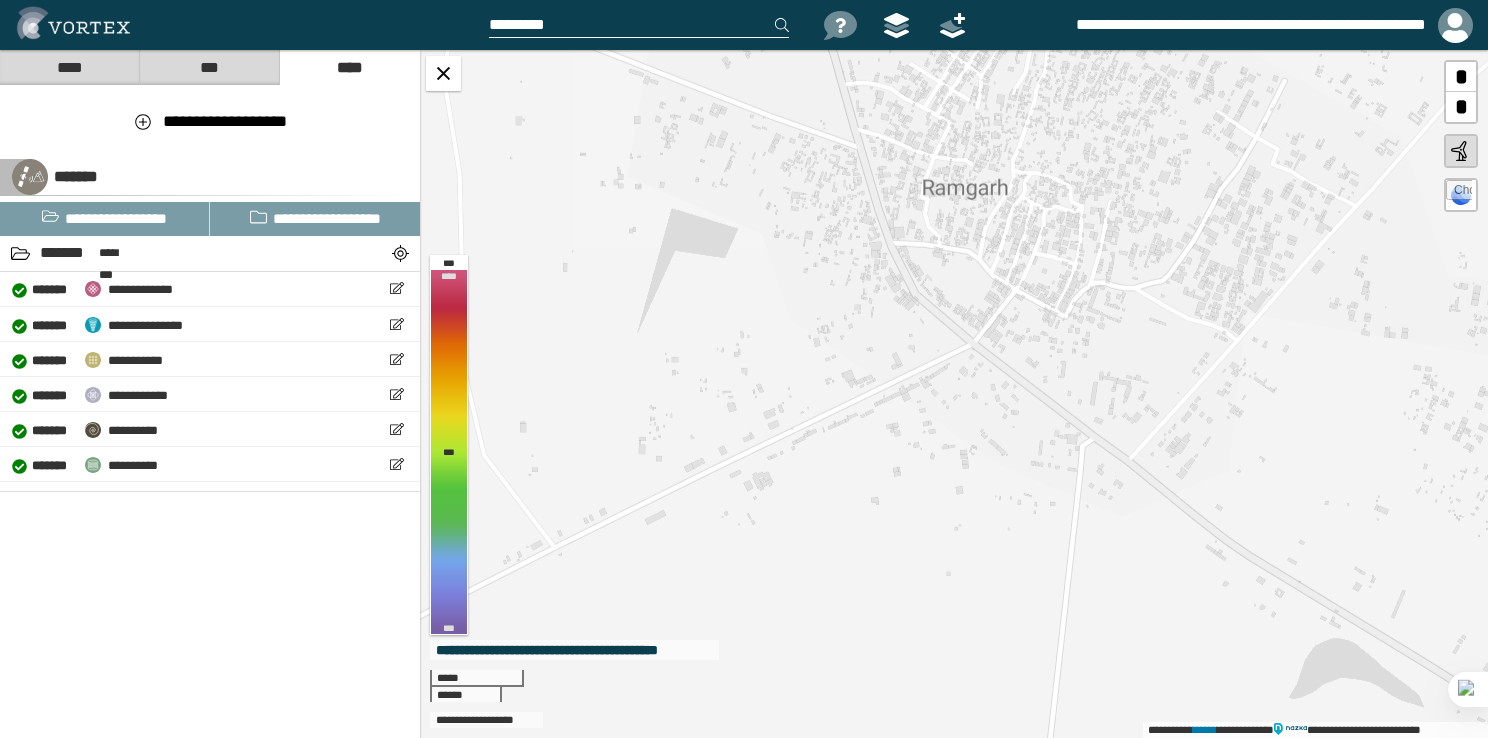 click on "**********" at bounding box center (954, 394) 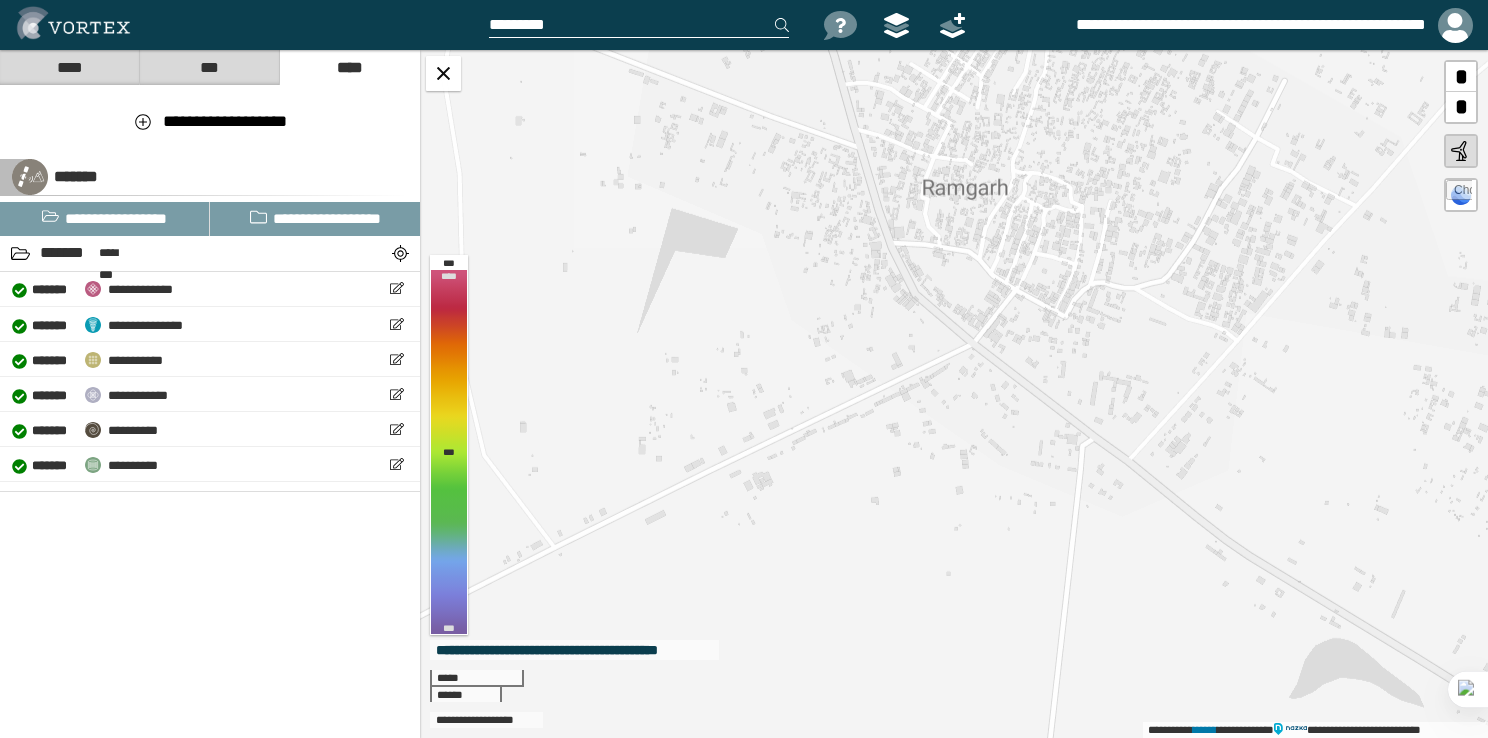 click on "**********" at bounding box center [954, 394] 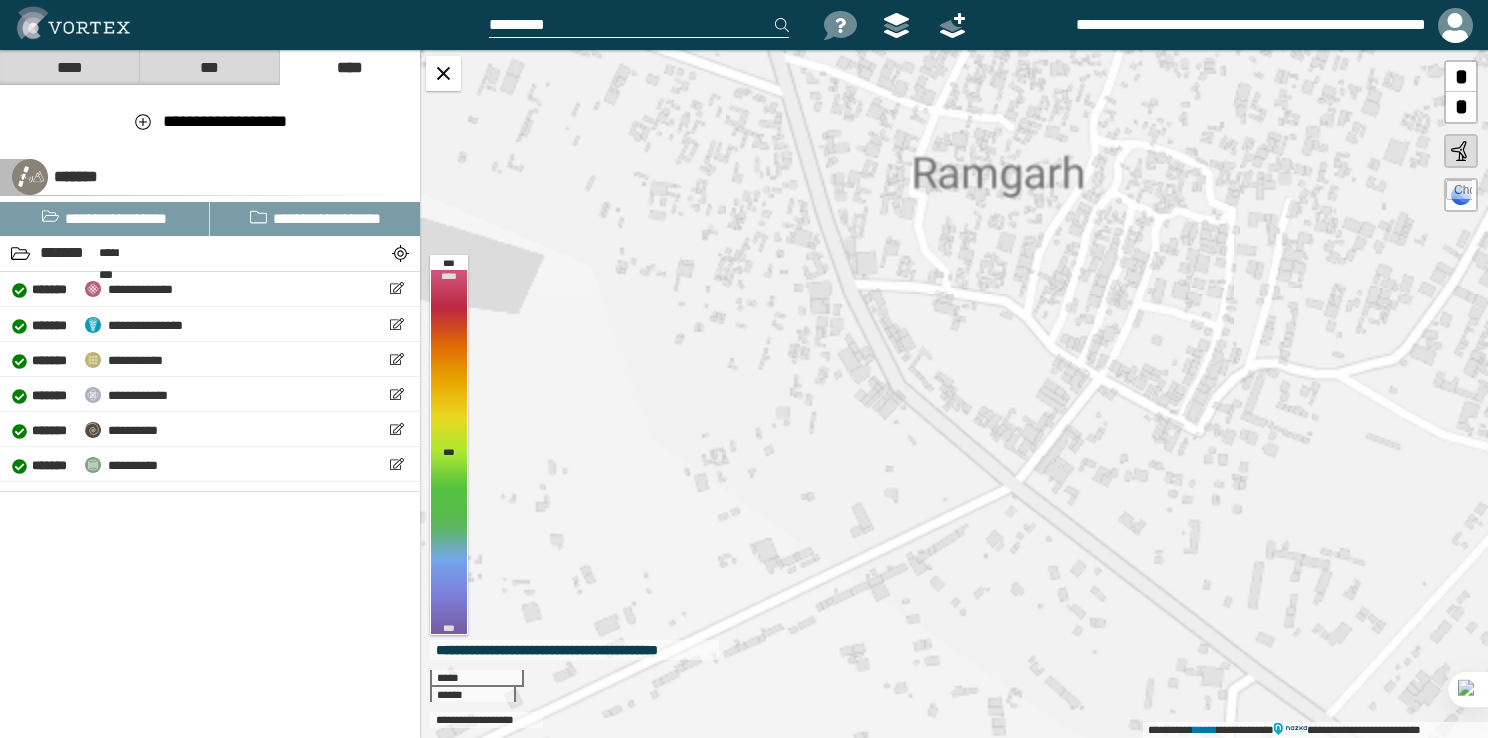 click on "**********" at bounding box center [954, 394] 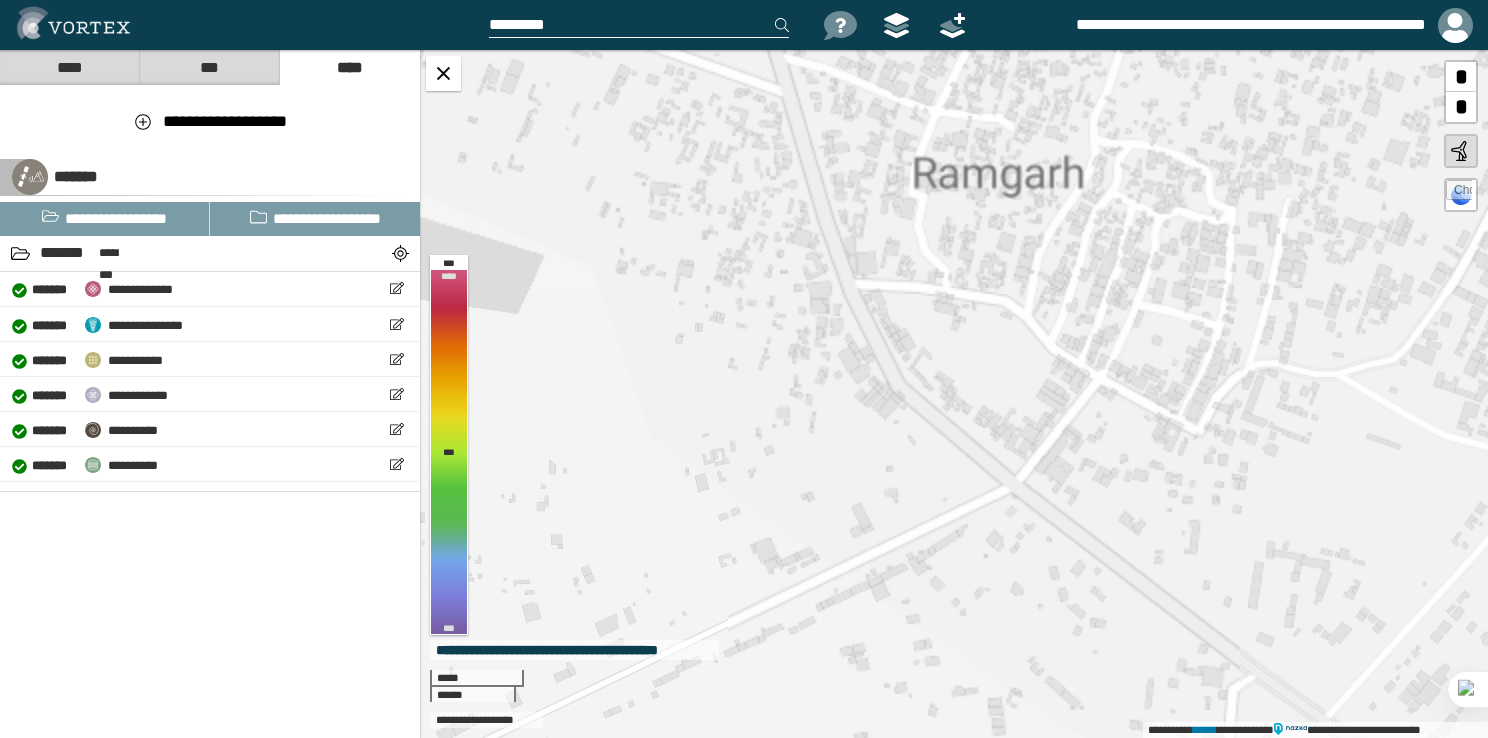 click on "**********" at bounding box center (954, 394) 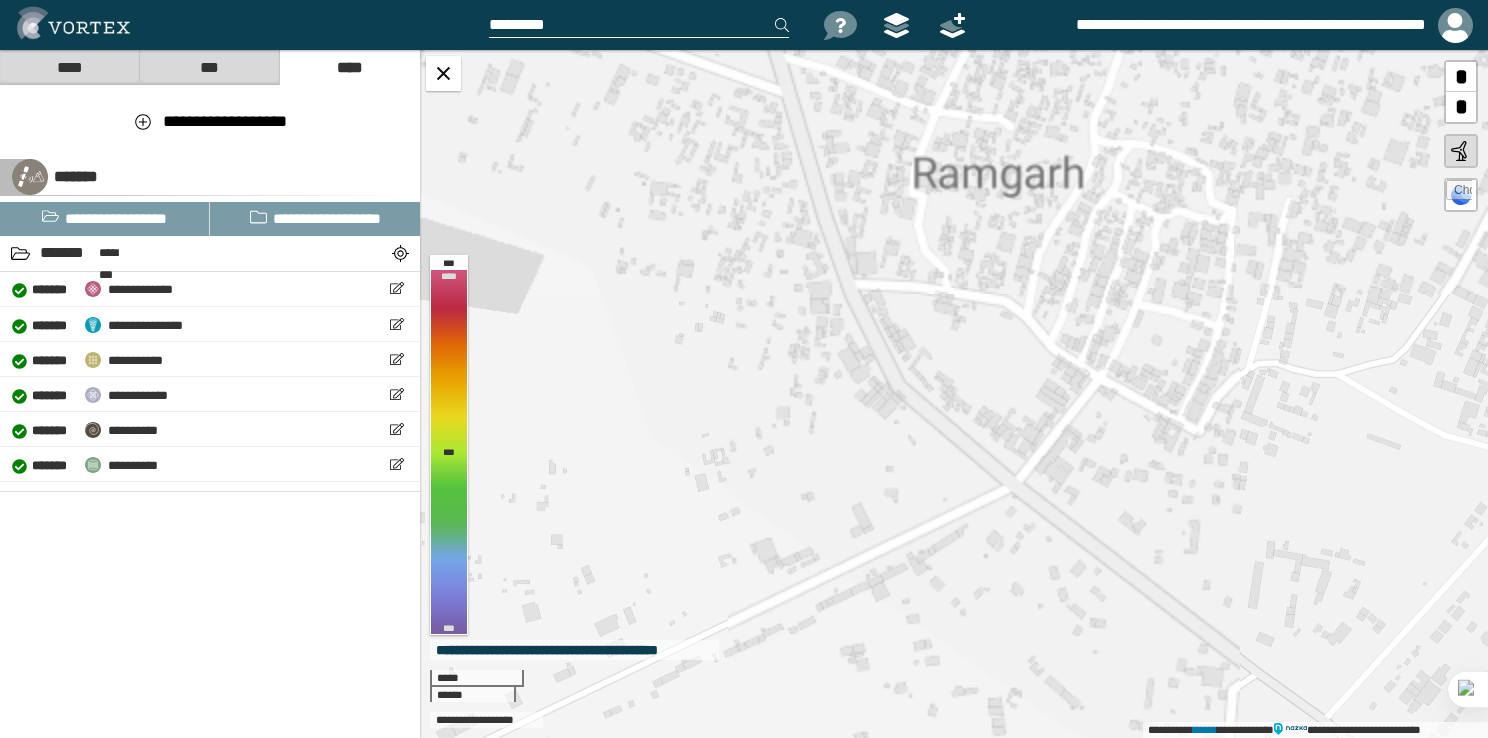 click on "**********" at bounding box center (954, 394) 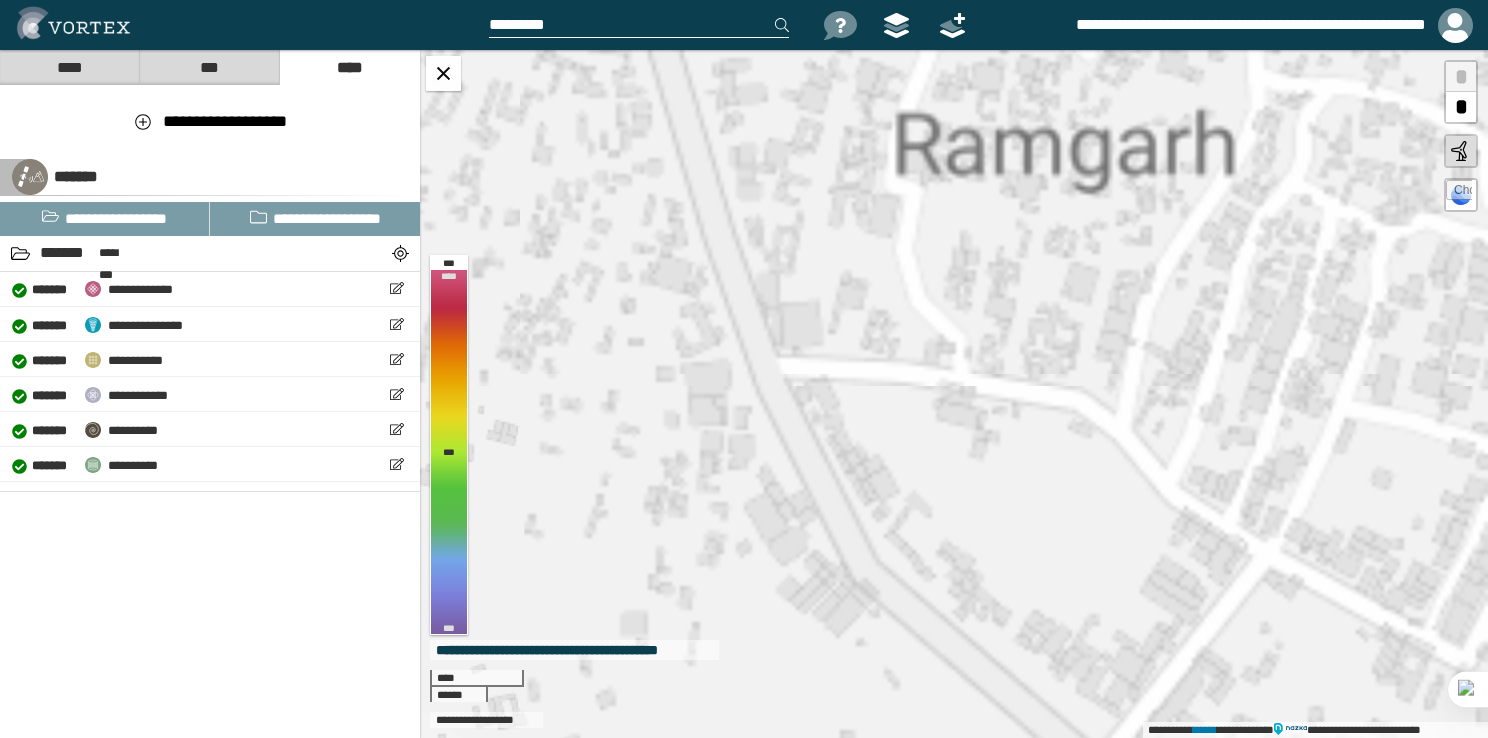 click on "**********" at bounding box center [954, 394] 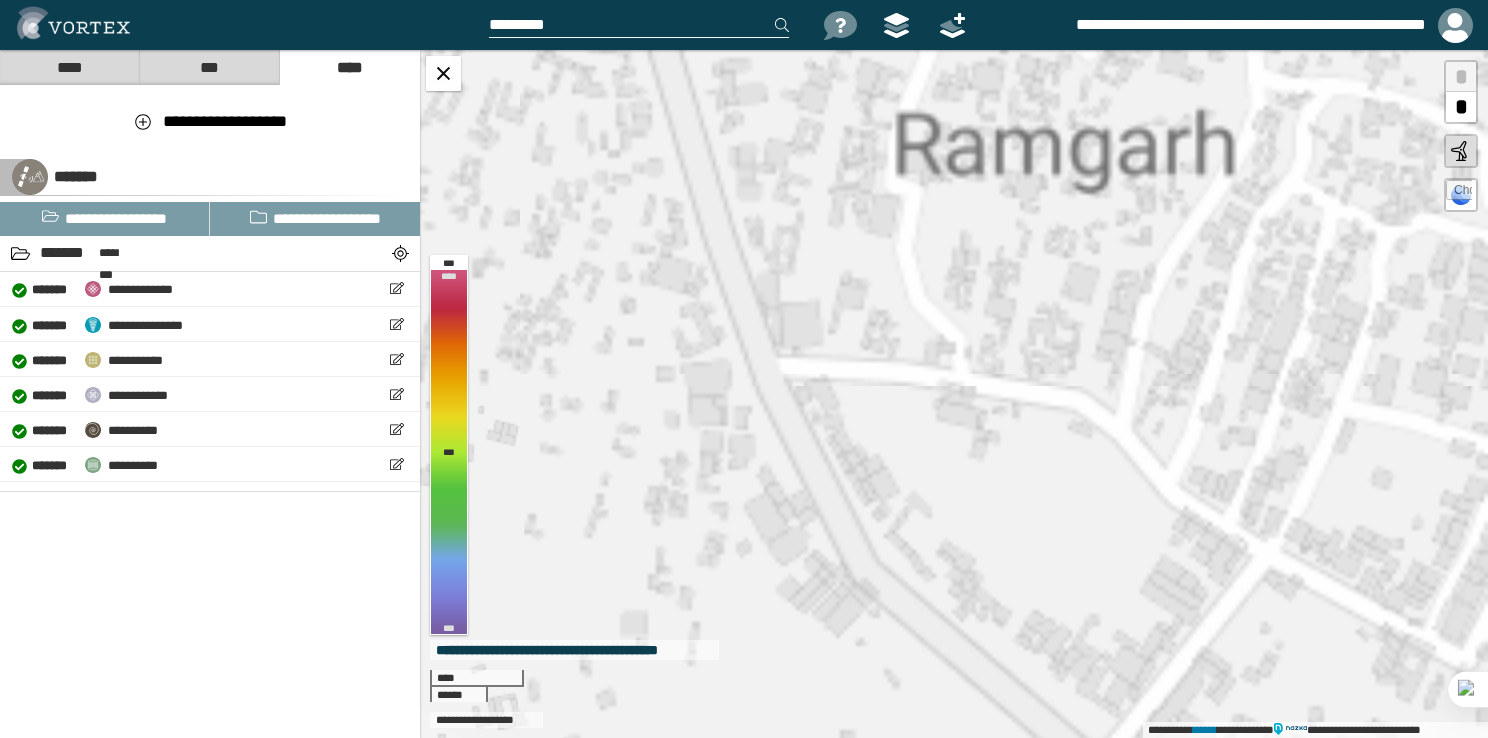 click on "**********" at bounding box center (954, 394) 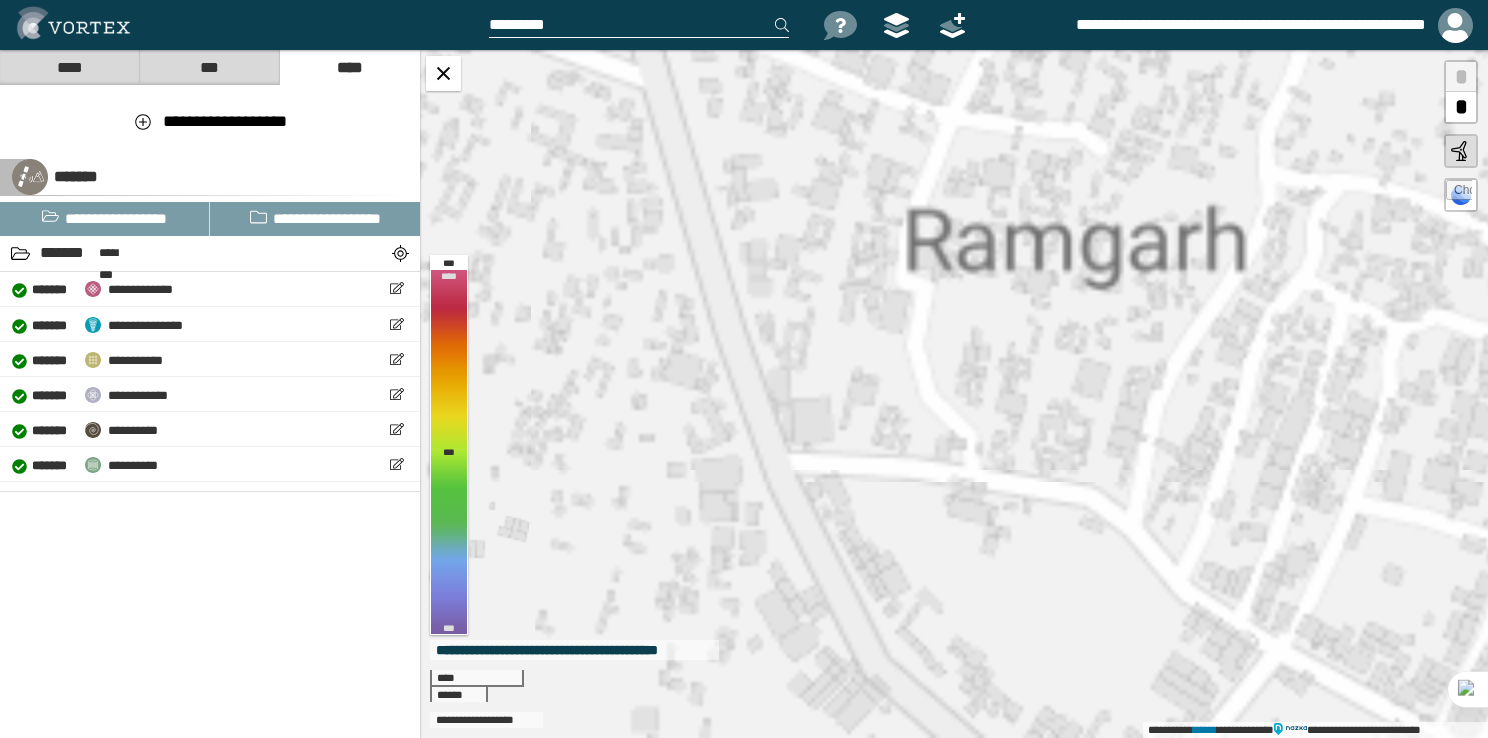 click at bounding box center (639, 25) 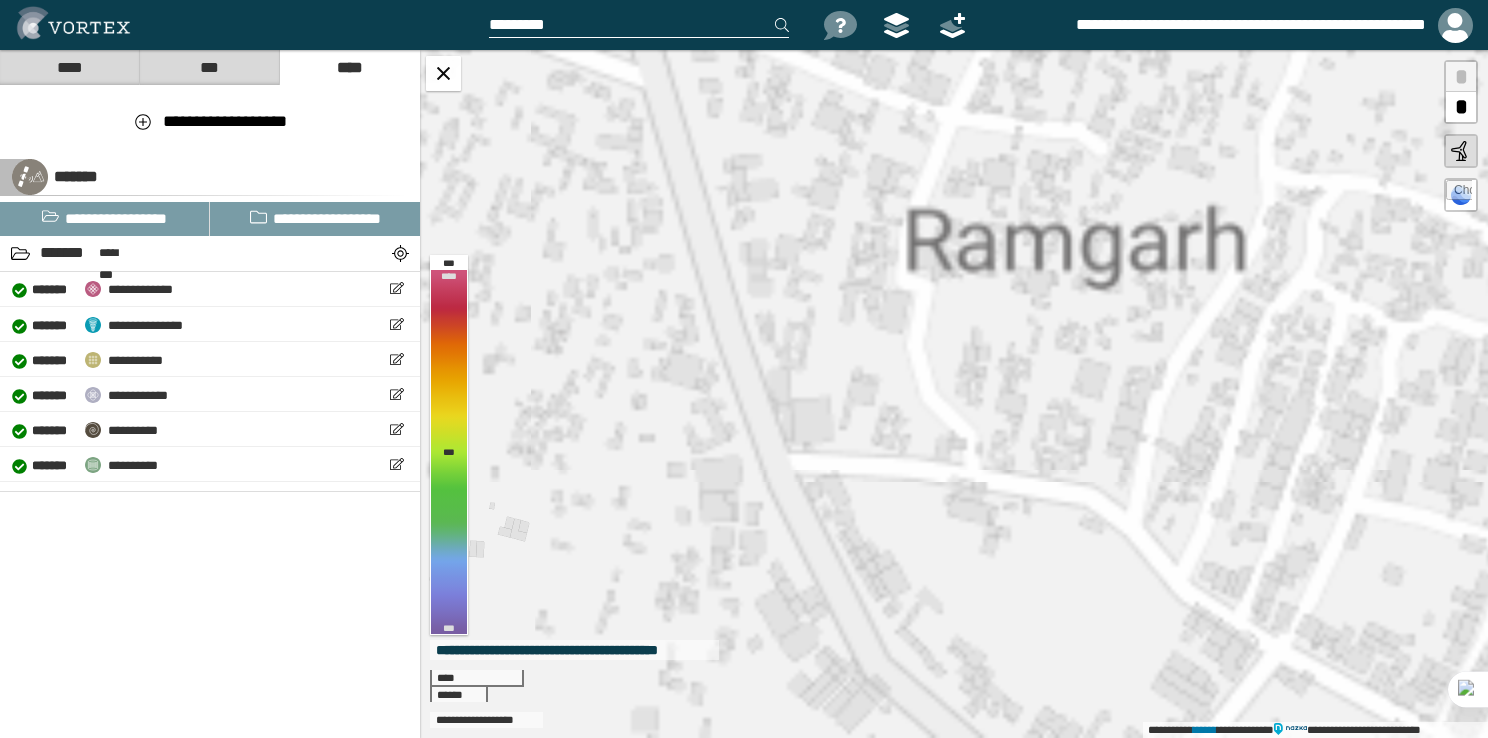paste on "**********" 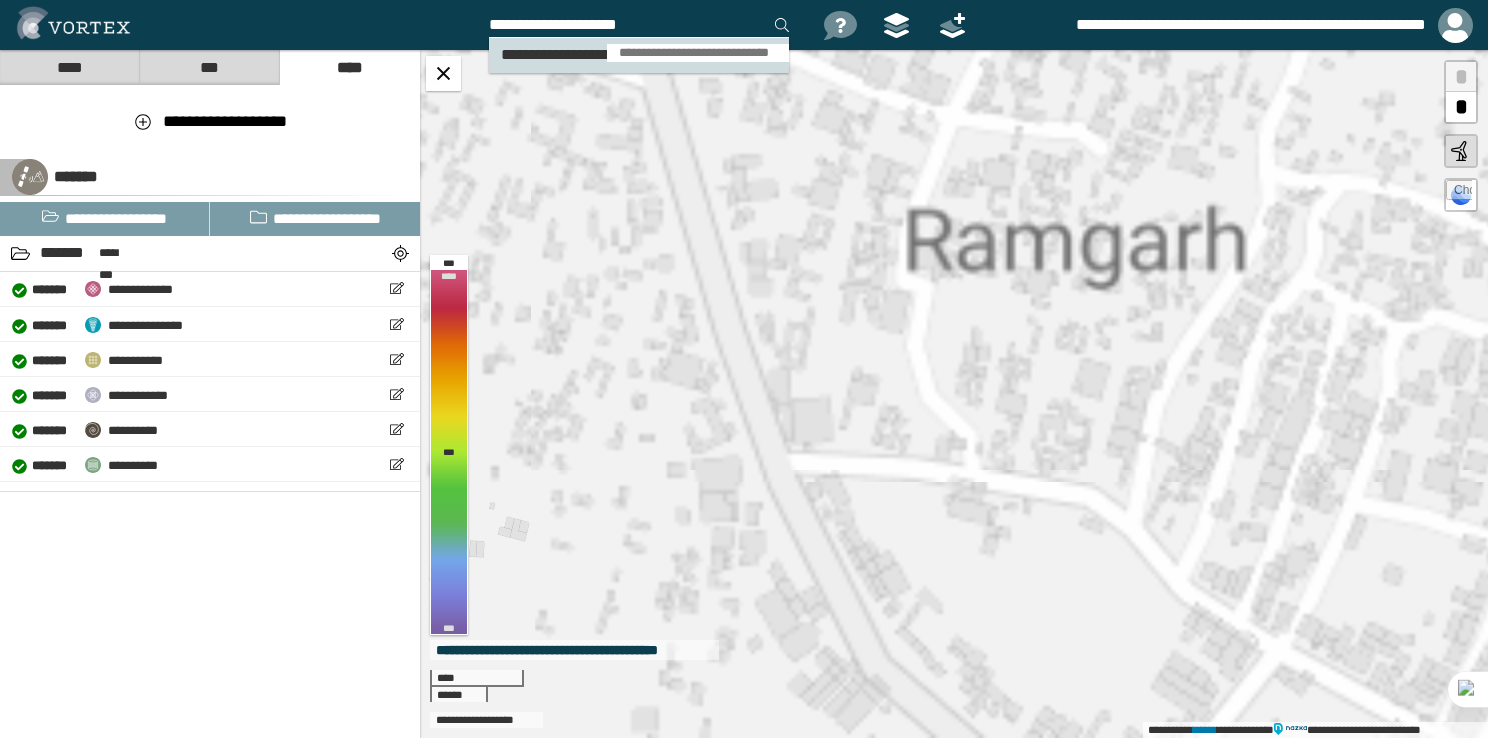 type on "**********" 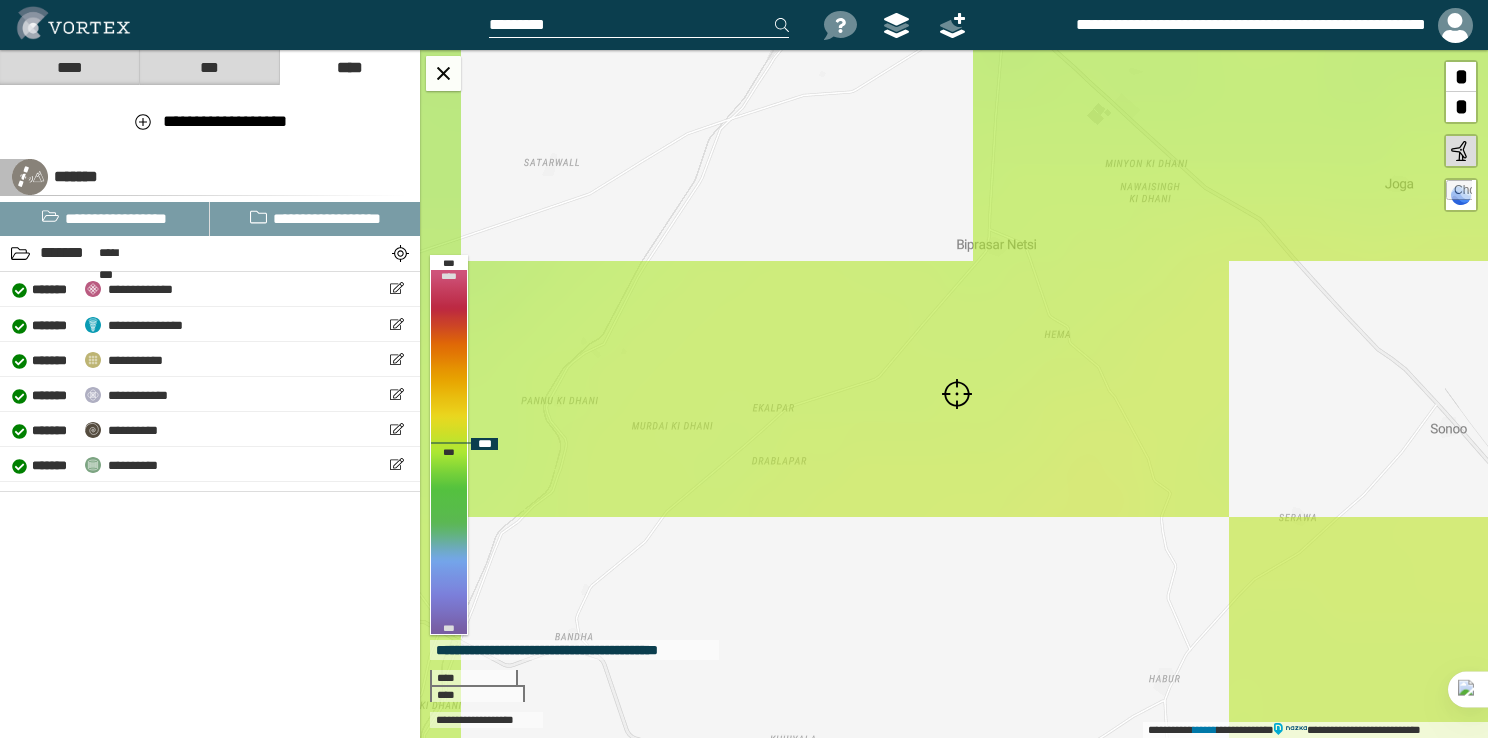 click at bounding box center (957, 394) 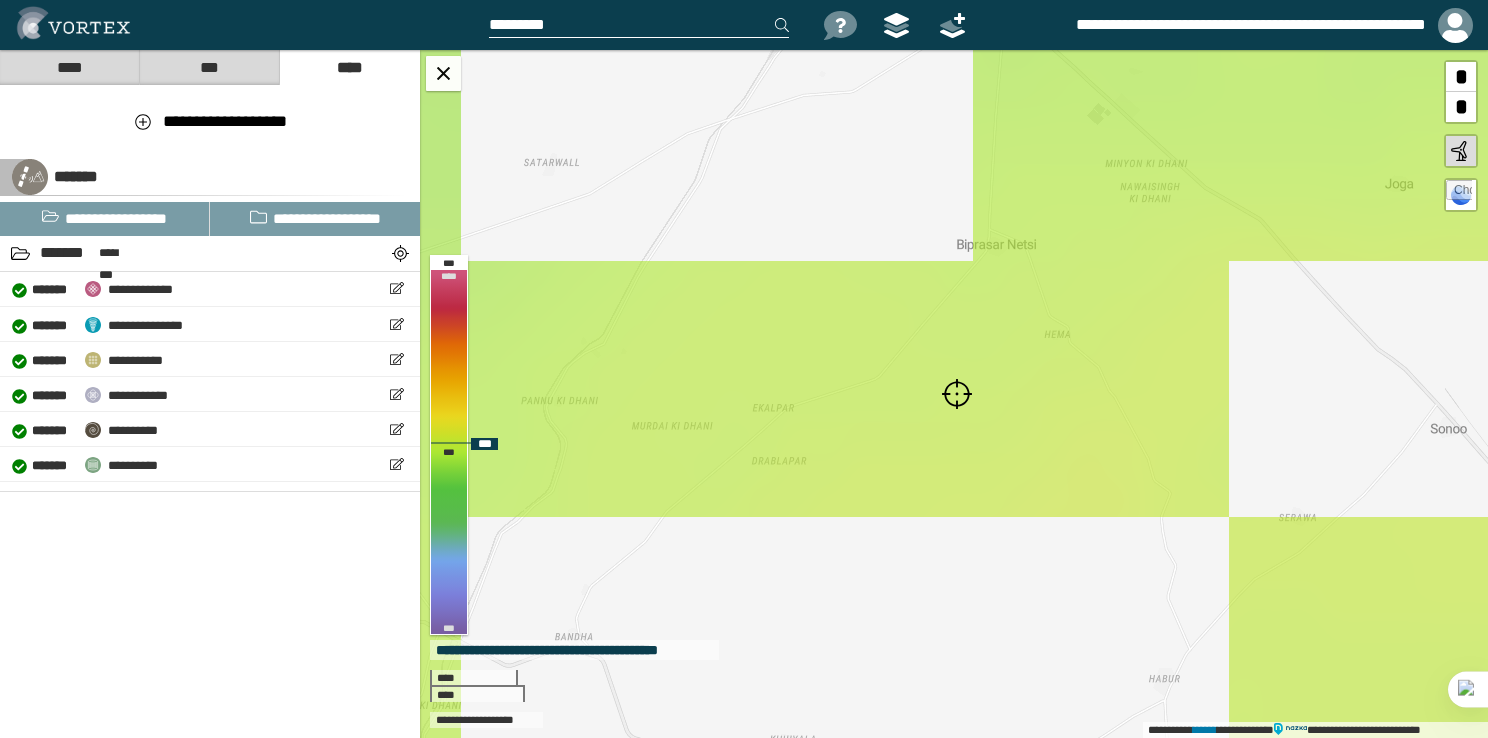 click at bounding box center [957, 394] 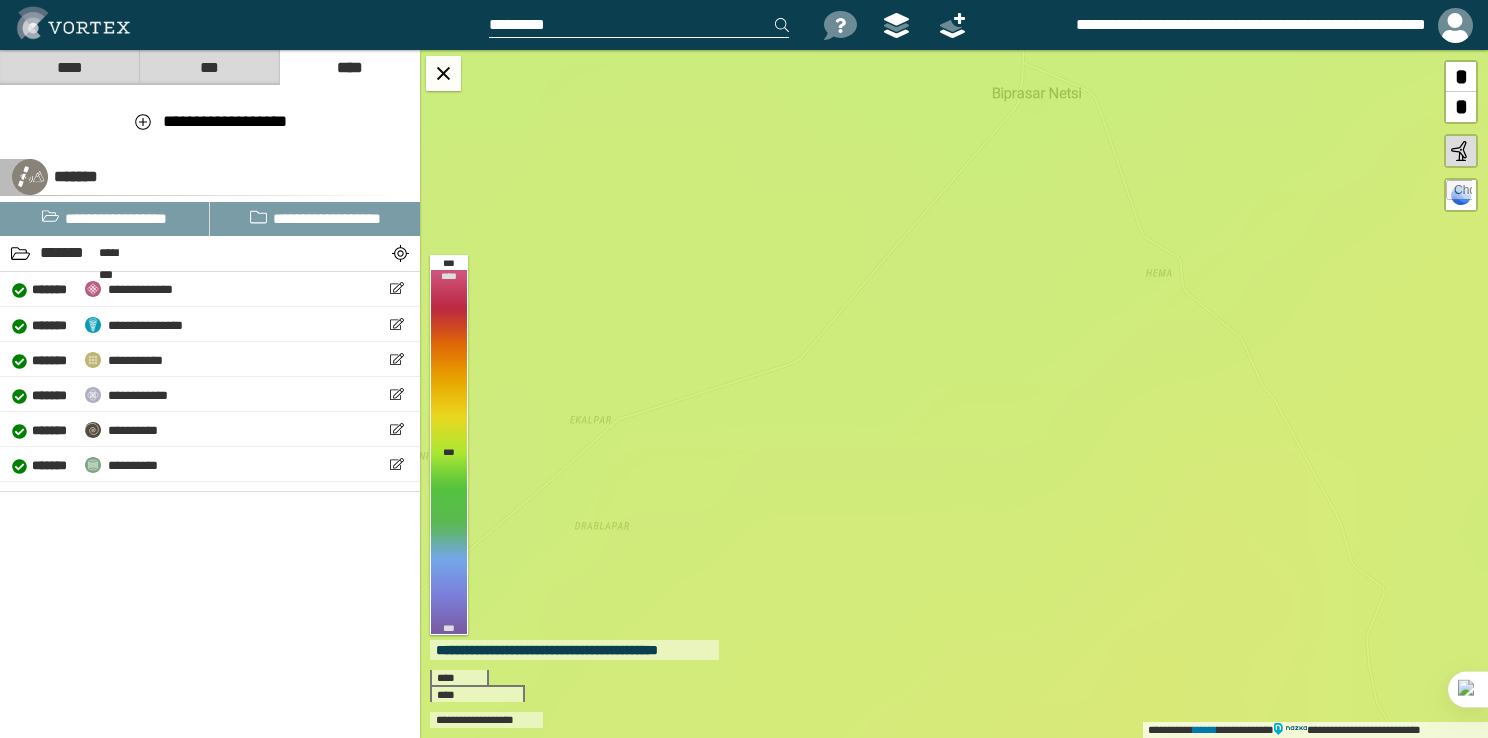 click at bounding box center [639, 25] 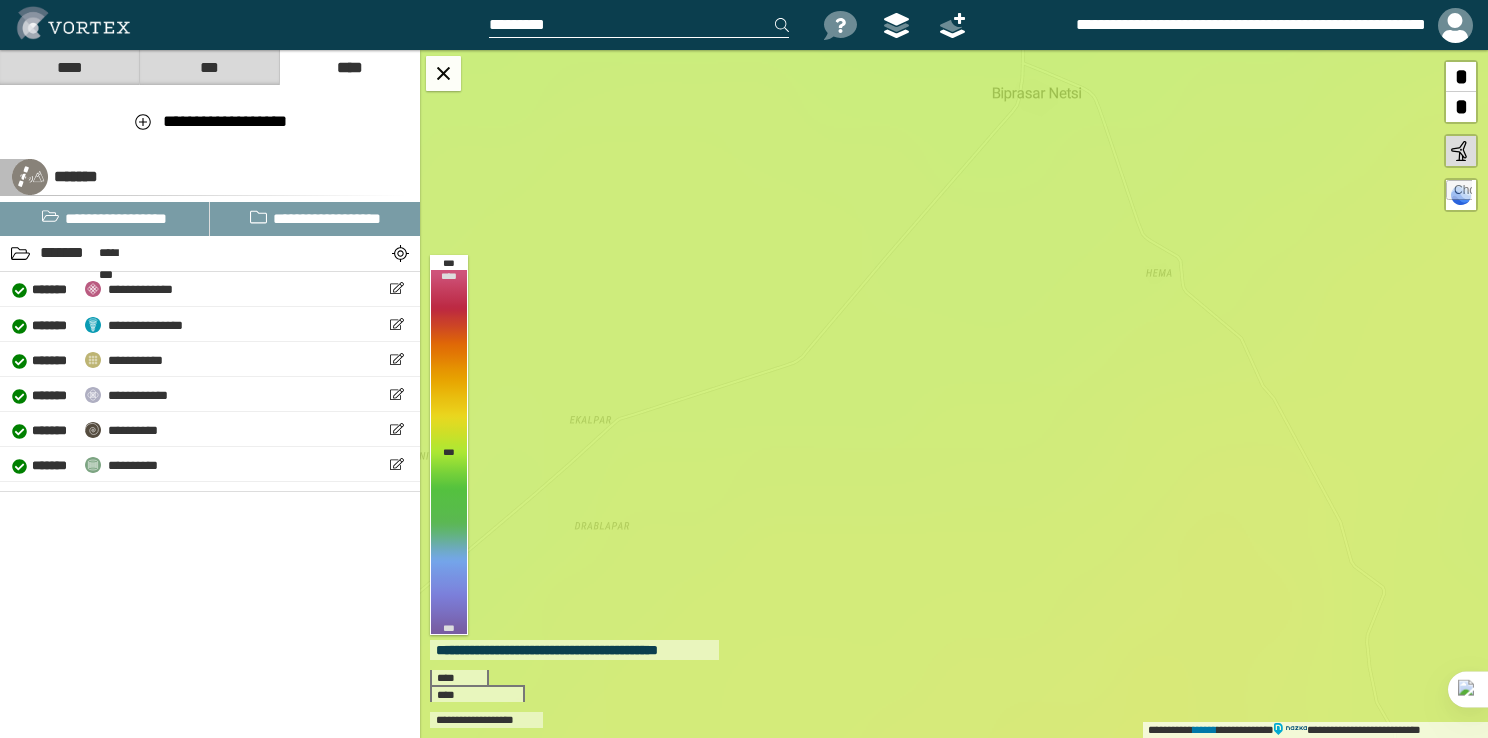 paste on "**********" 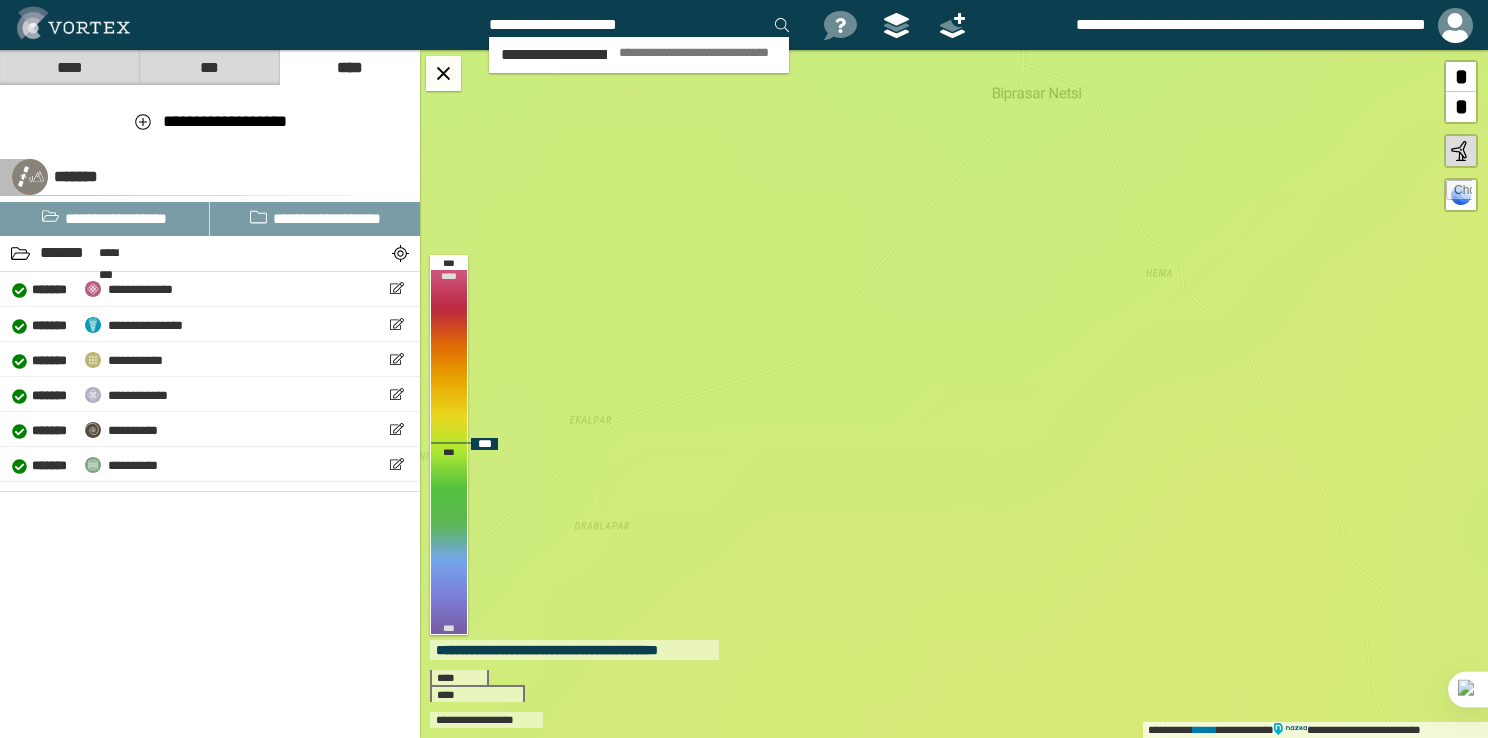 type on "**********" 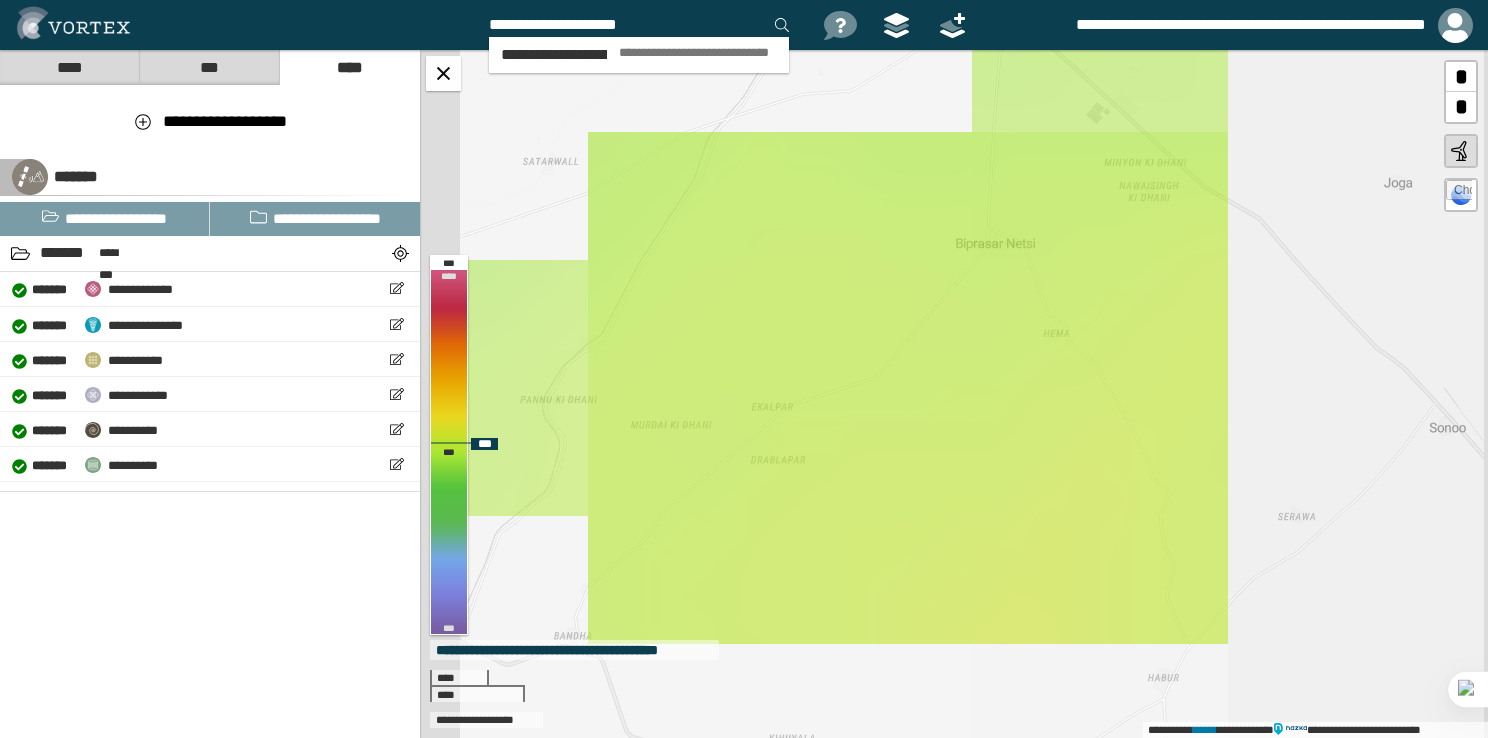 click on "*" at bounding box center (1461, 107) 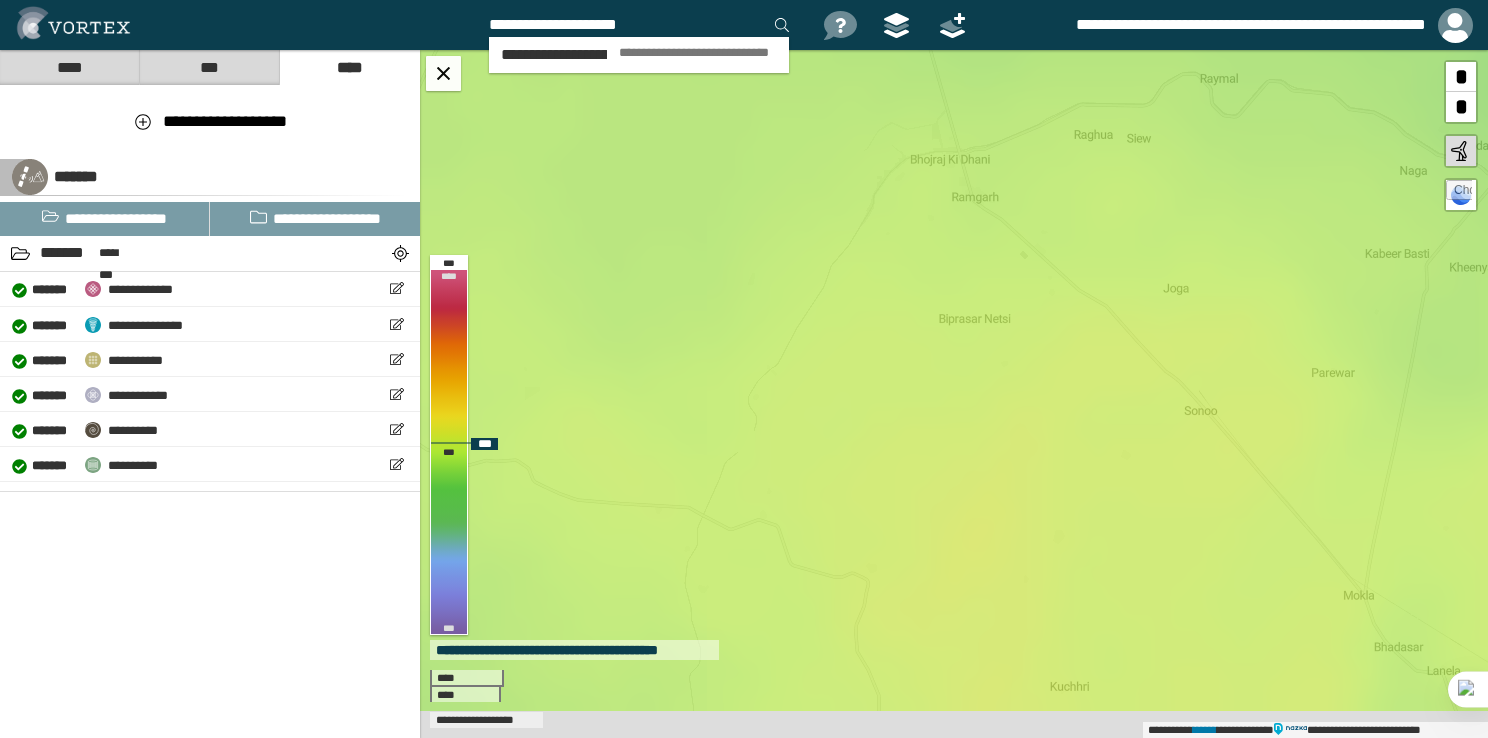 click on "*" at bounding box center [1461, 107] 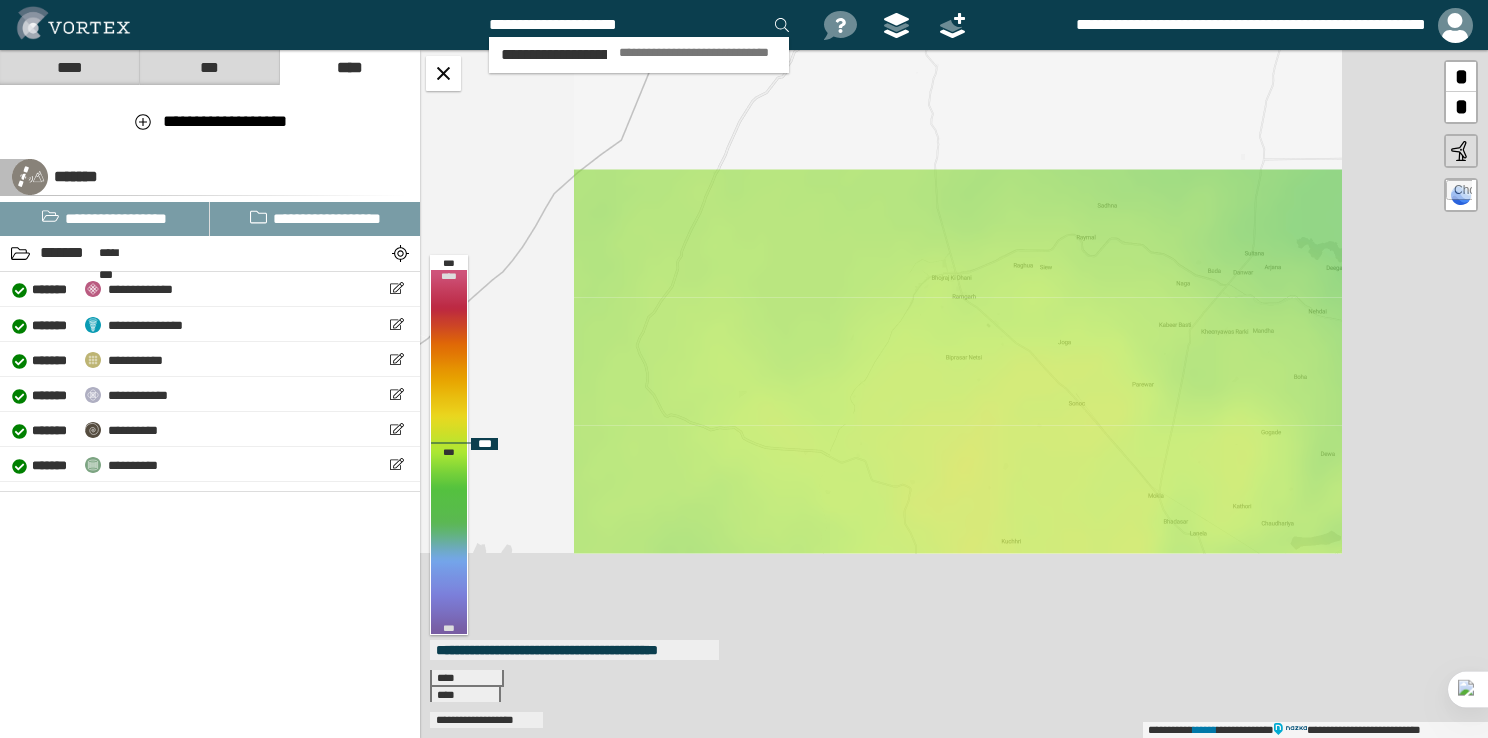 click on "*" at bounding box center [1461, 107] 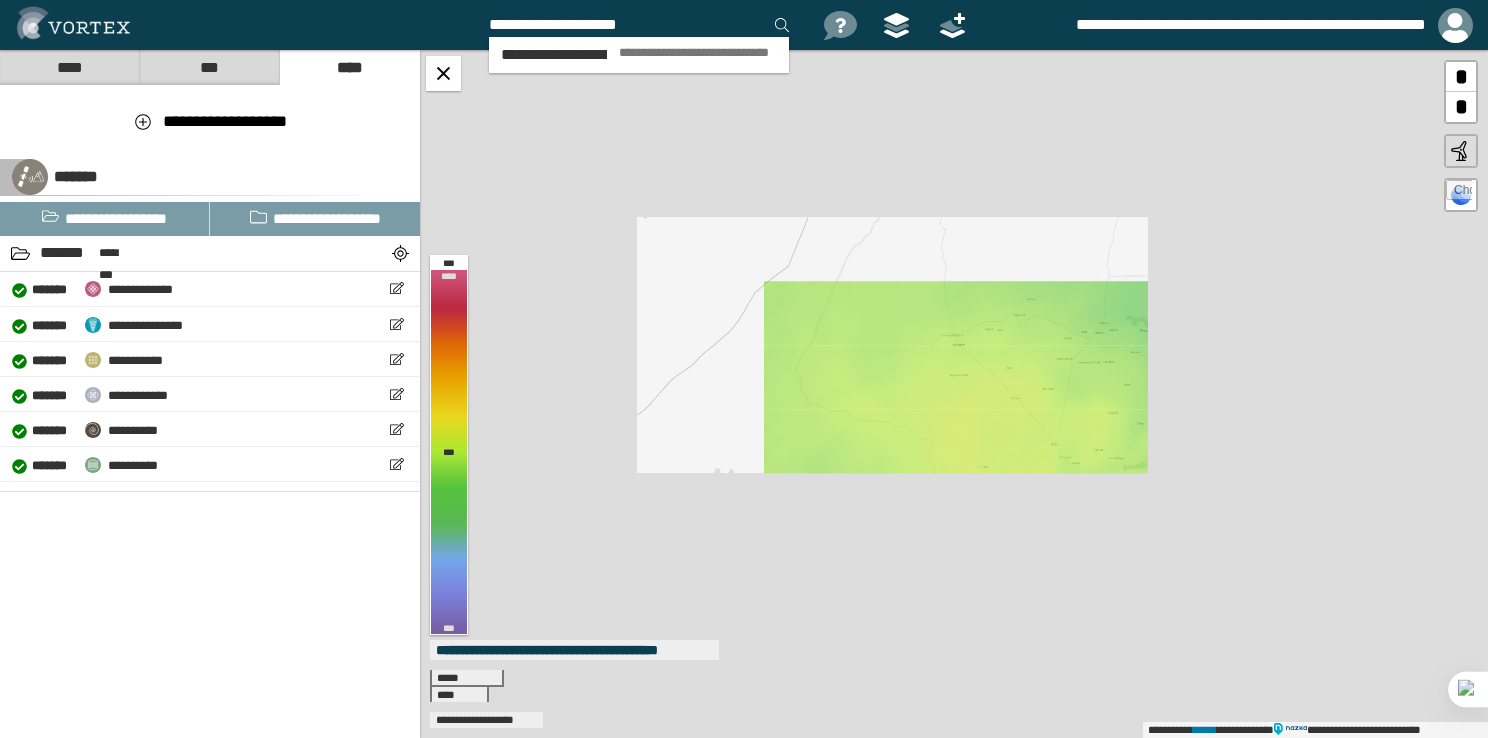 click on "*" at bounding box center [1461, 107] 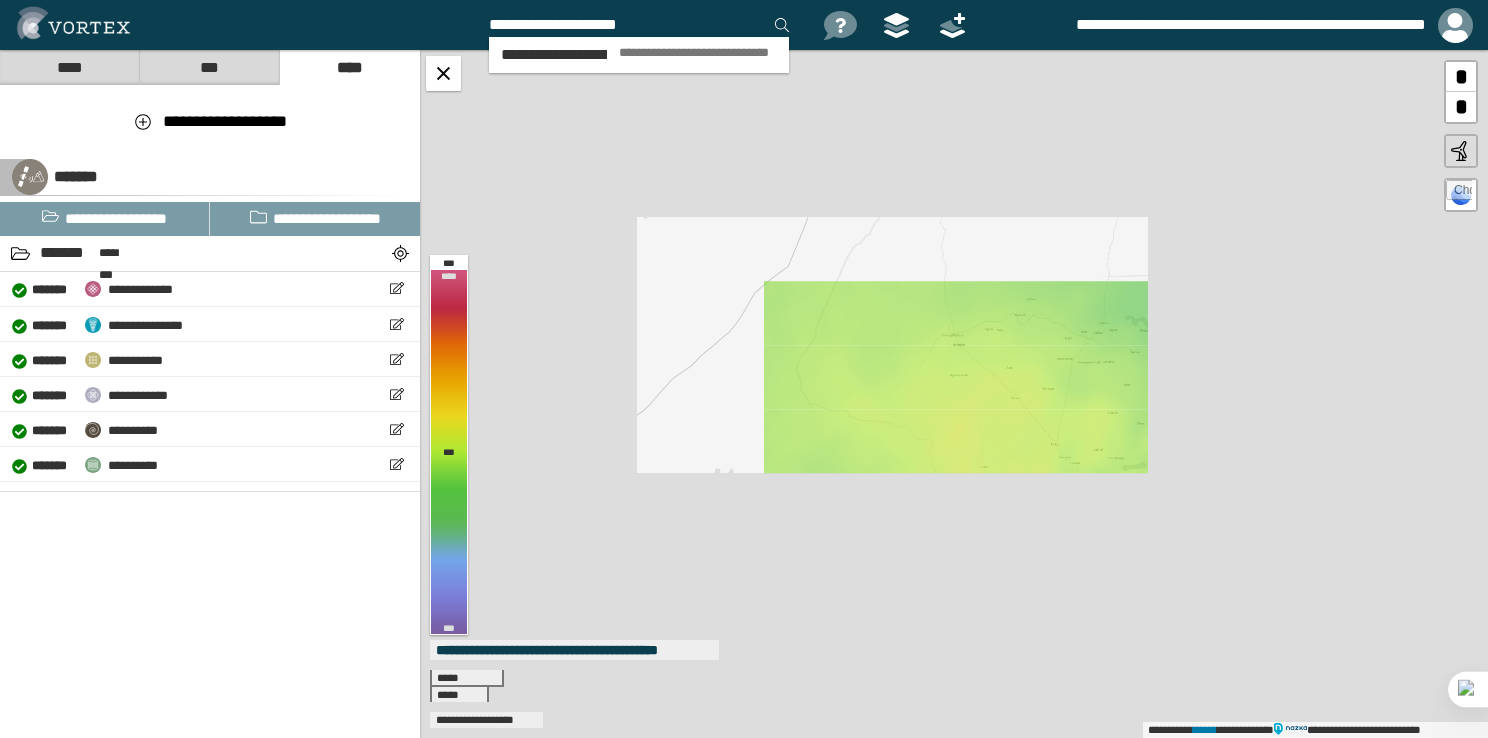 click on "*" at bounding box center [1461, 107] 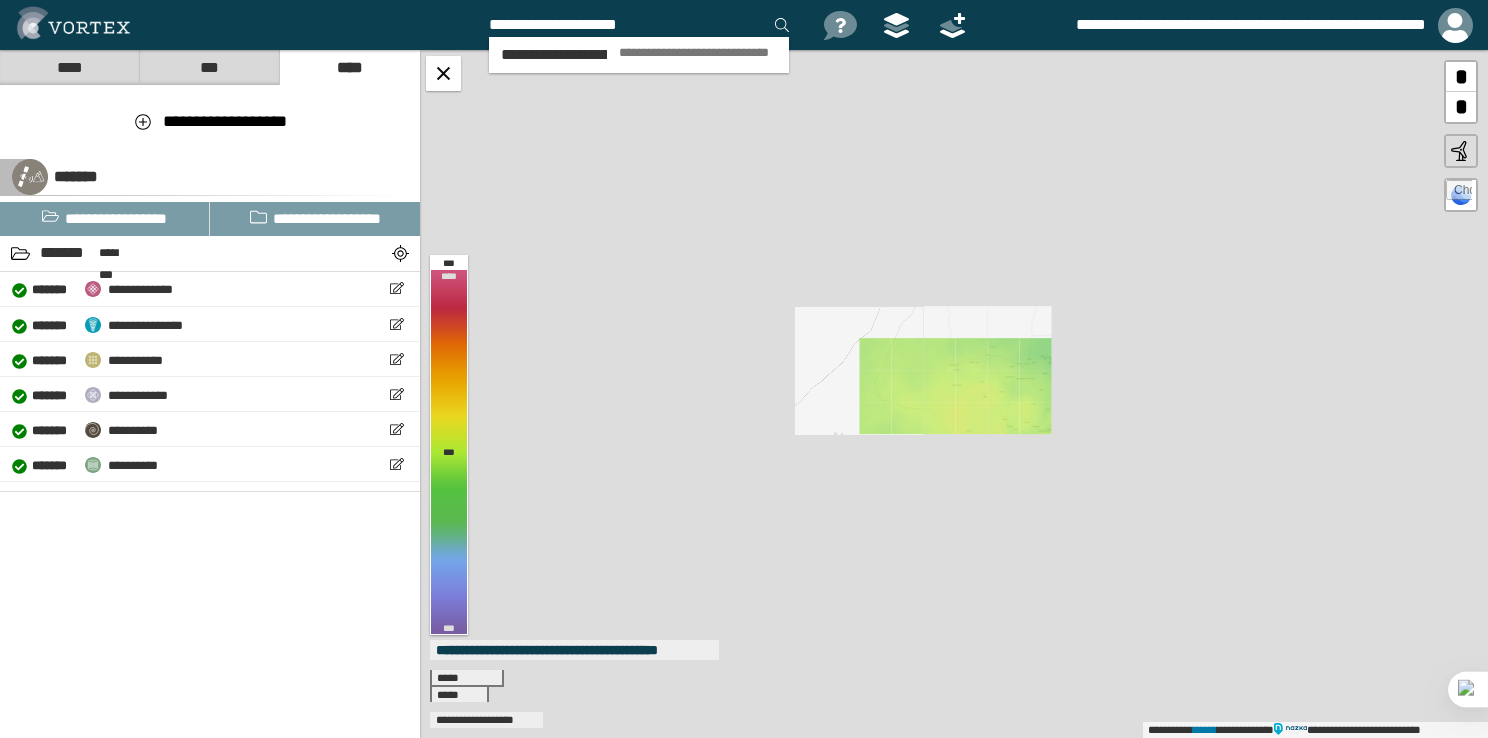 click on "*" at bounding box center [1461, 107] 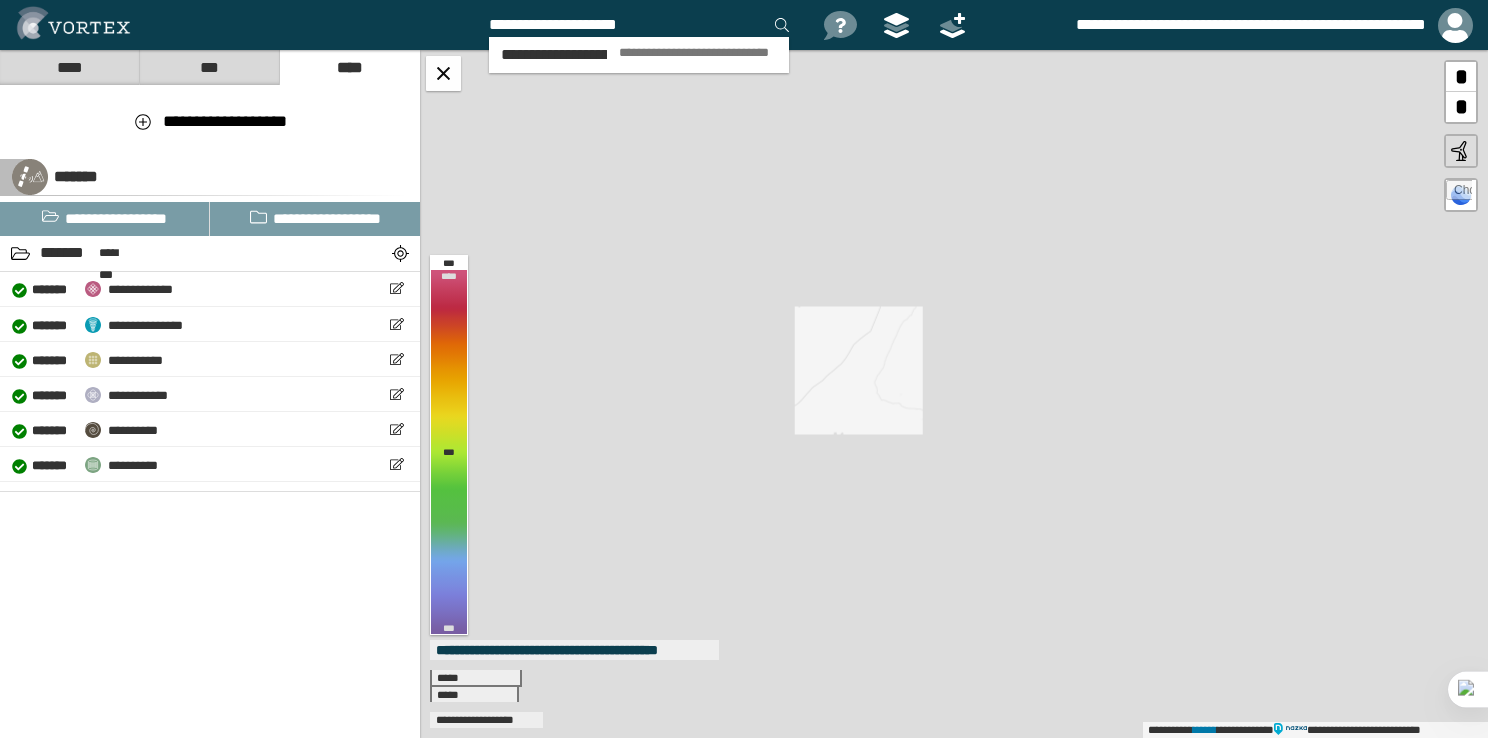 click on "*" at bounding box center (1461, 107) 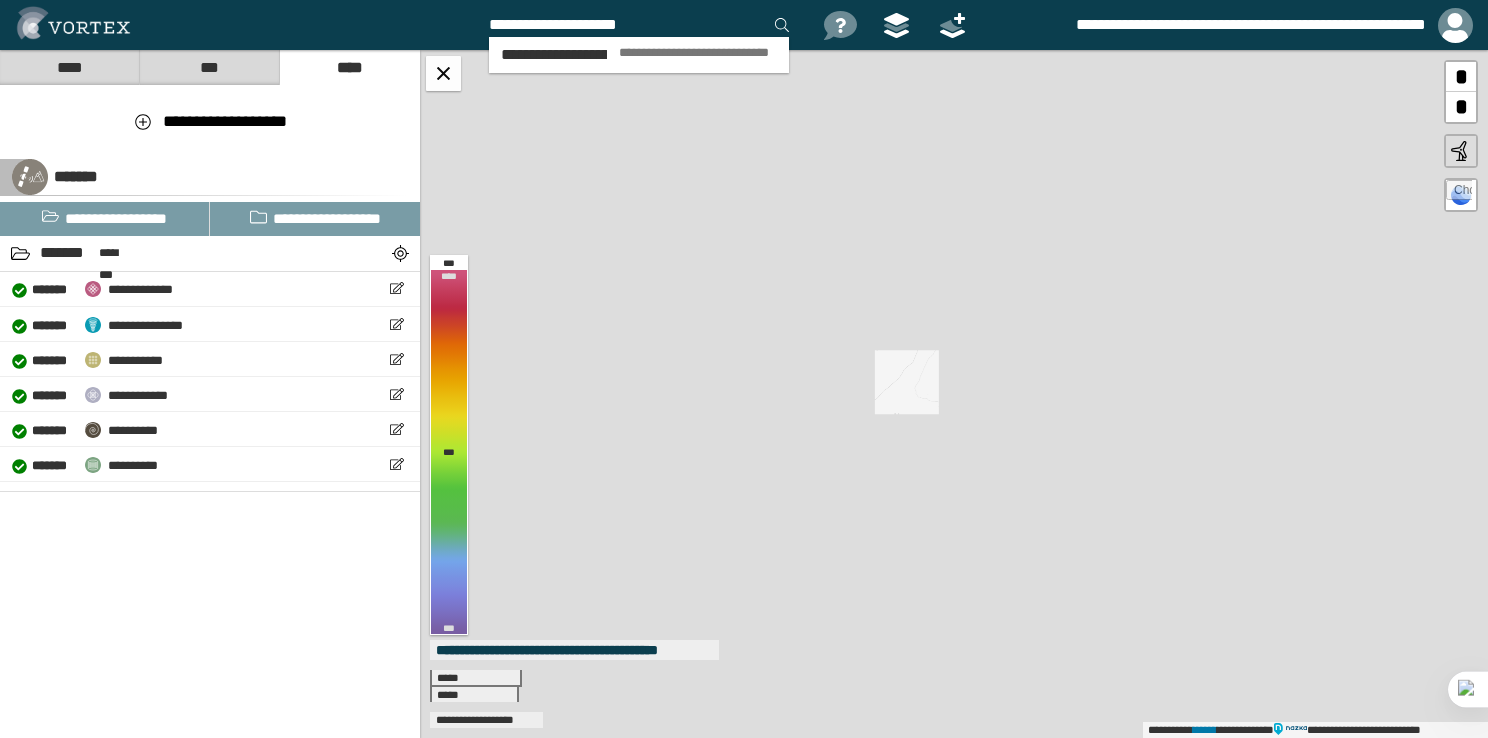 click on "*" at bounding box center [1461, 107] 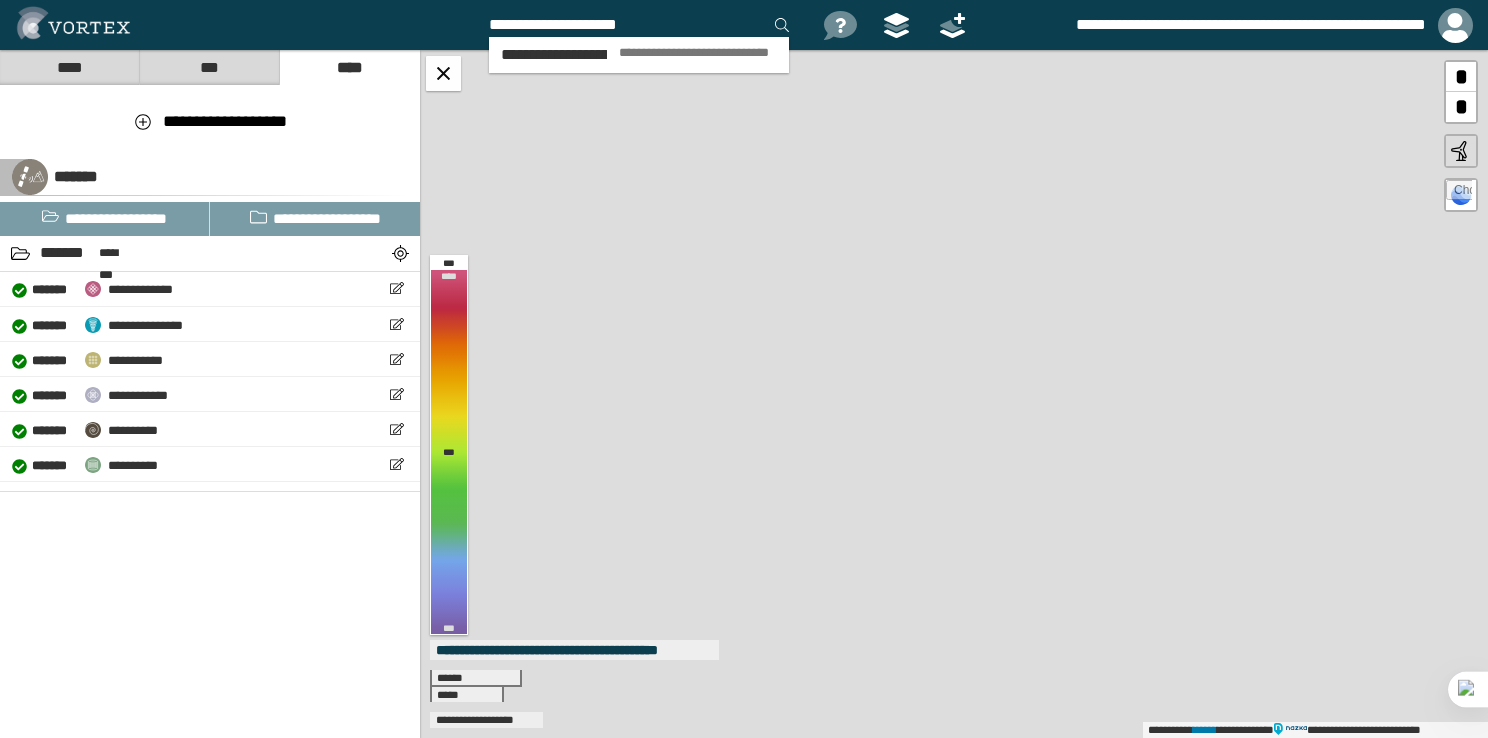click on "*" at bounding box center [1461, 107] 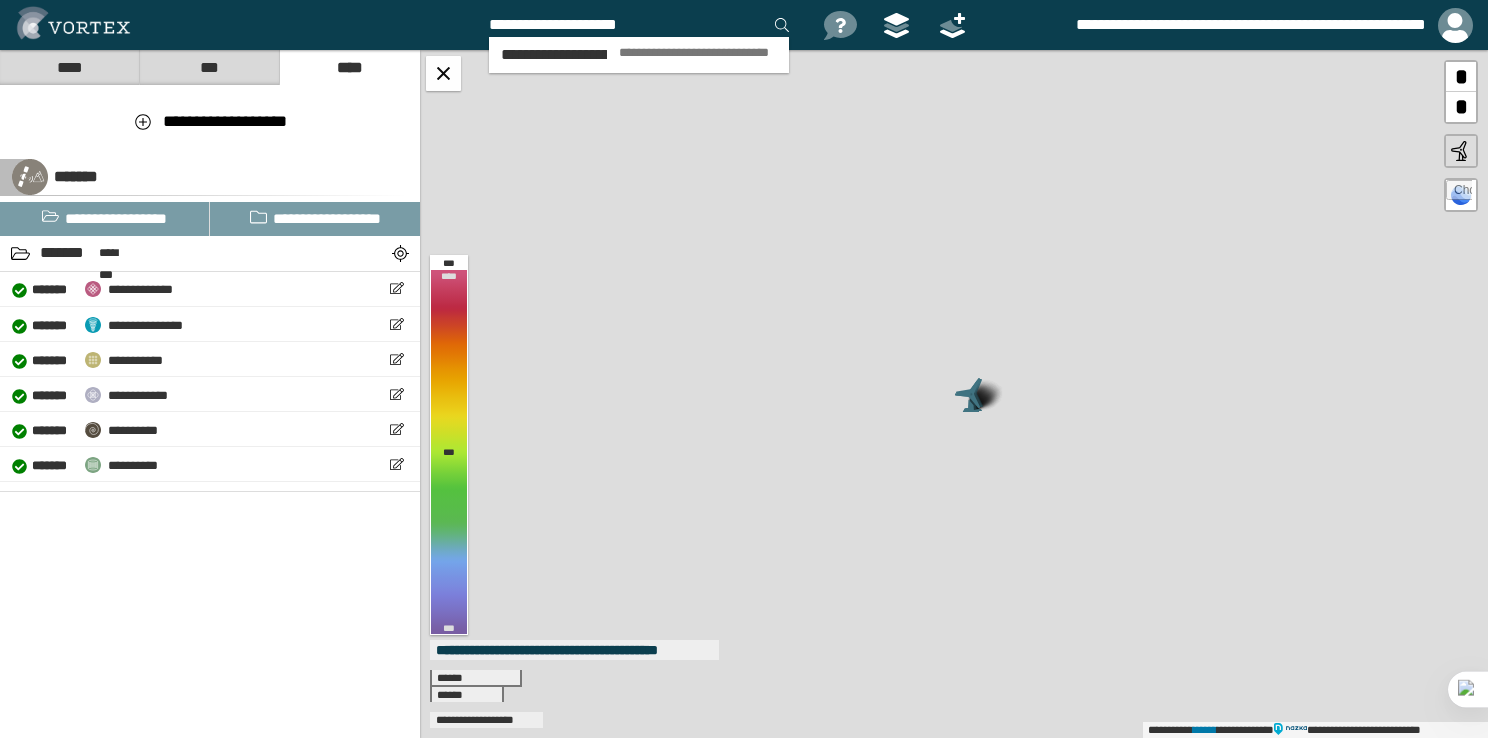 type 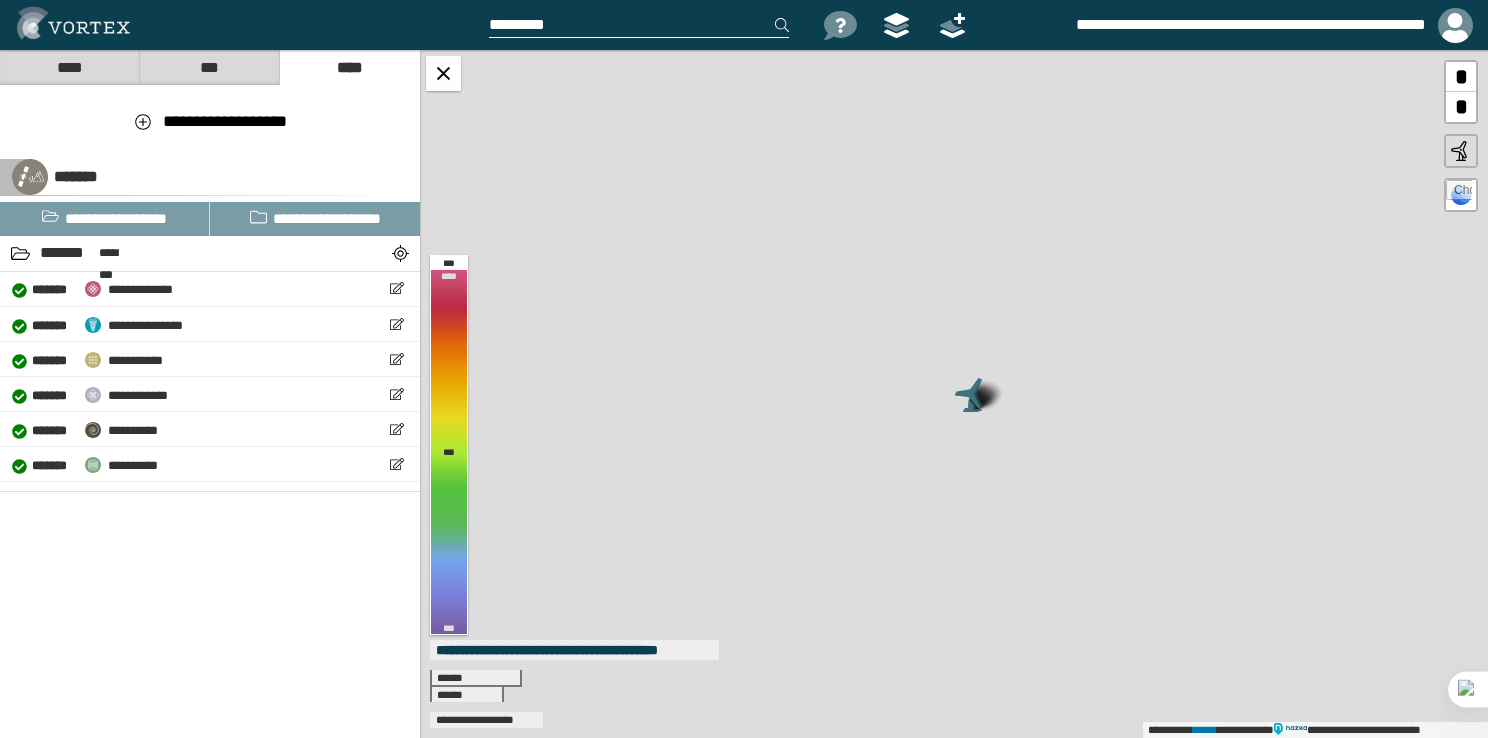 click at bounding box center (971, 396) 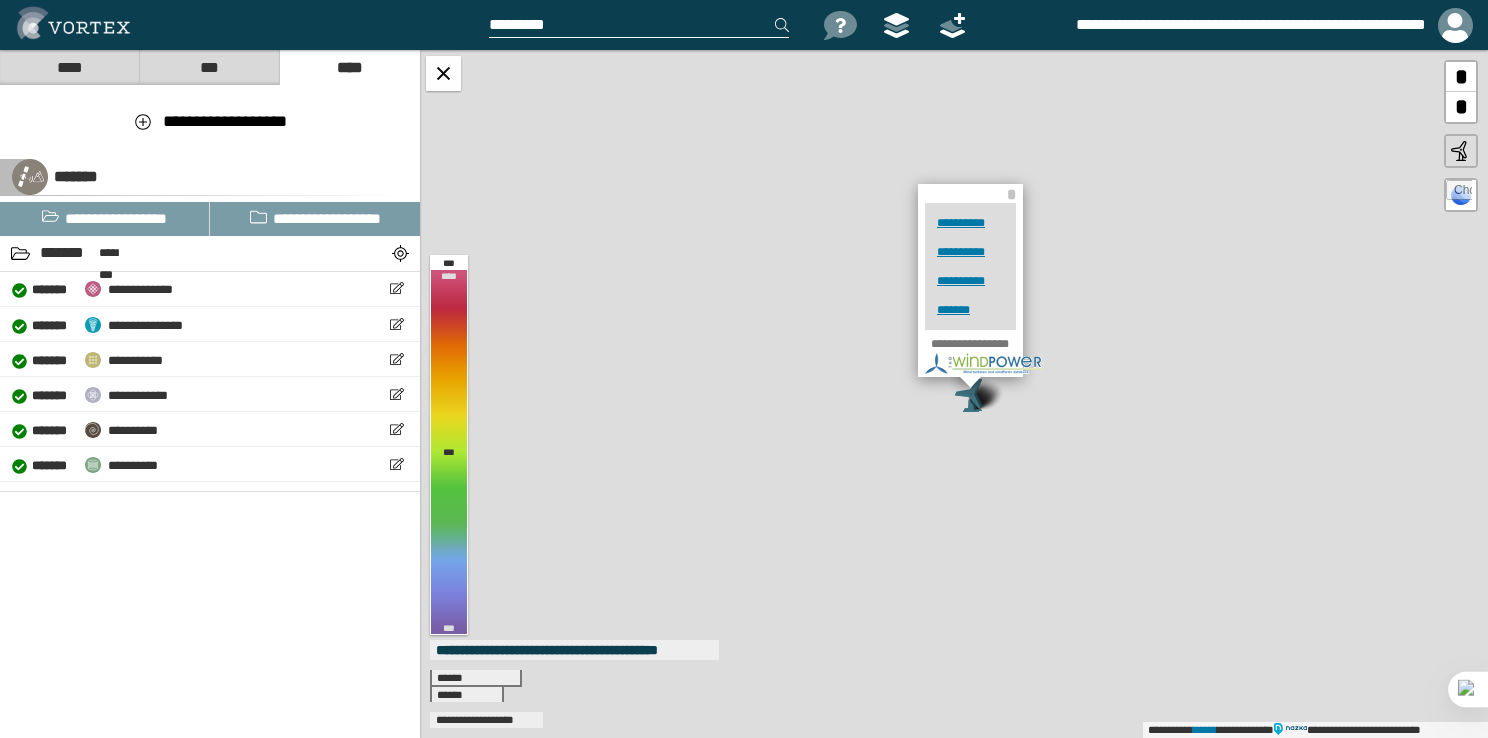click at bounding box center (971, 396) 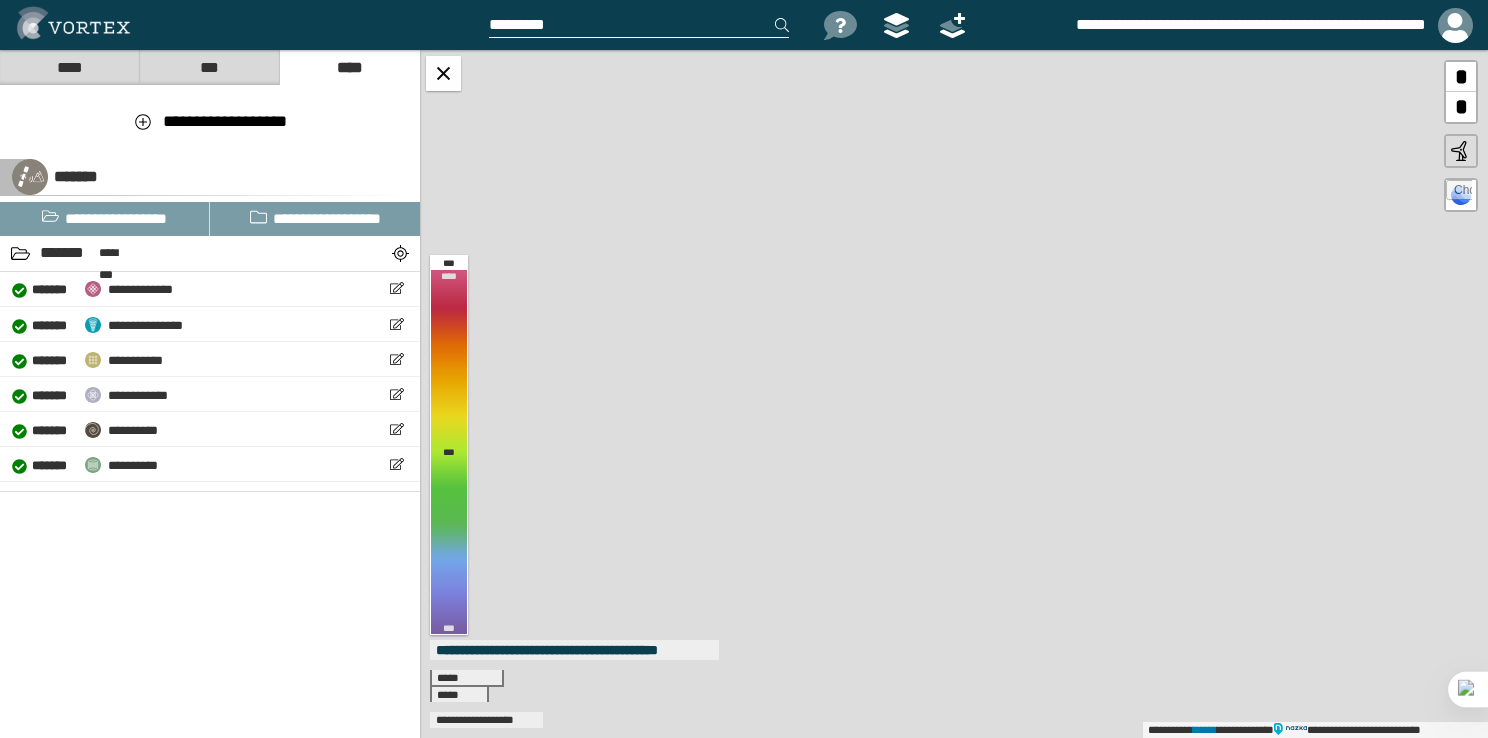 click on "**********" at bounding box center [954, 394] 